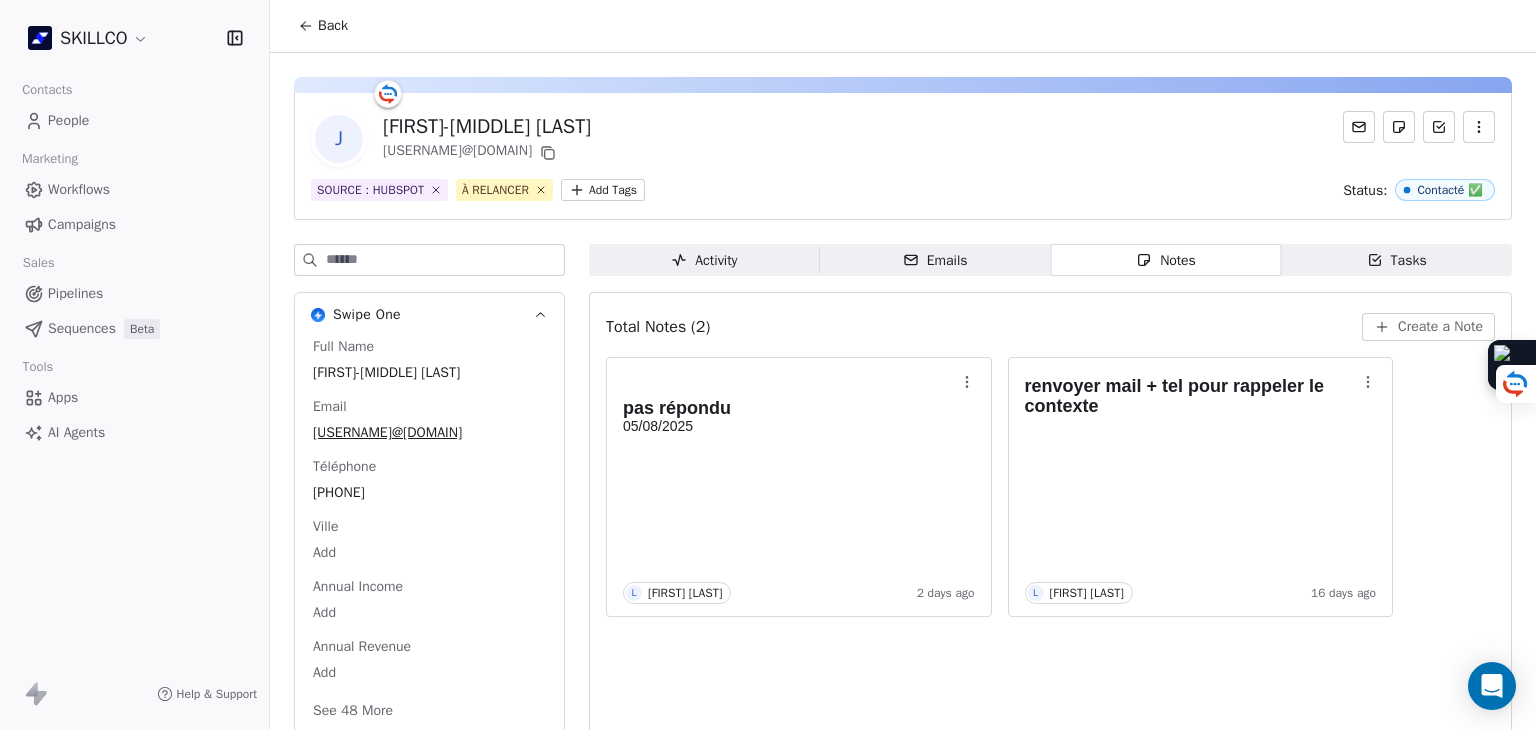 scroll, scrollTop: 0, scrollLeft: 0, axis: both 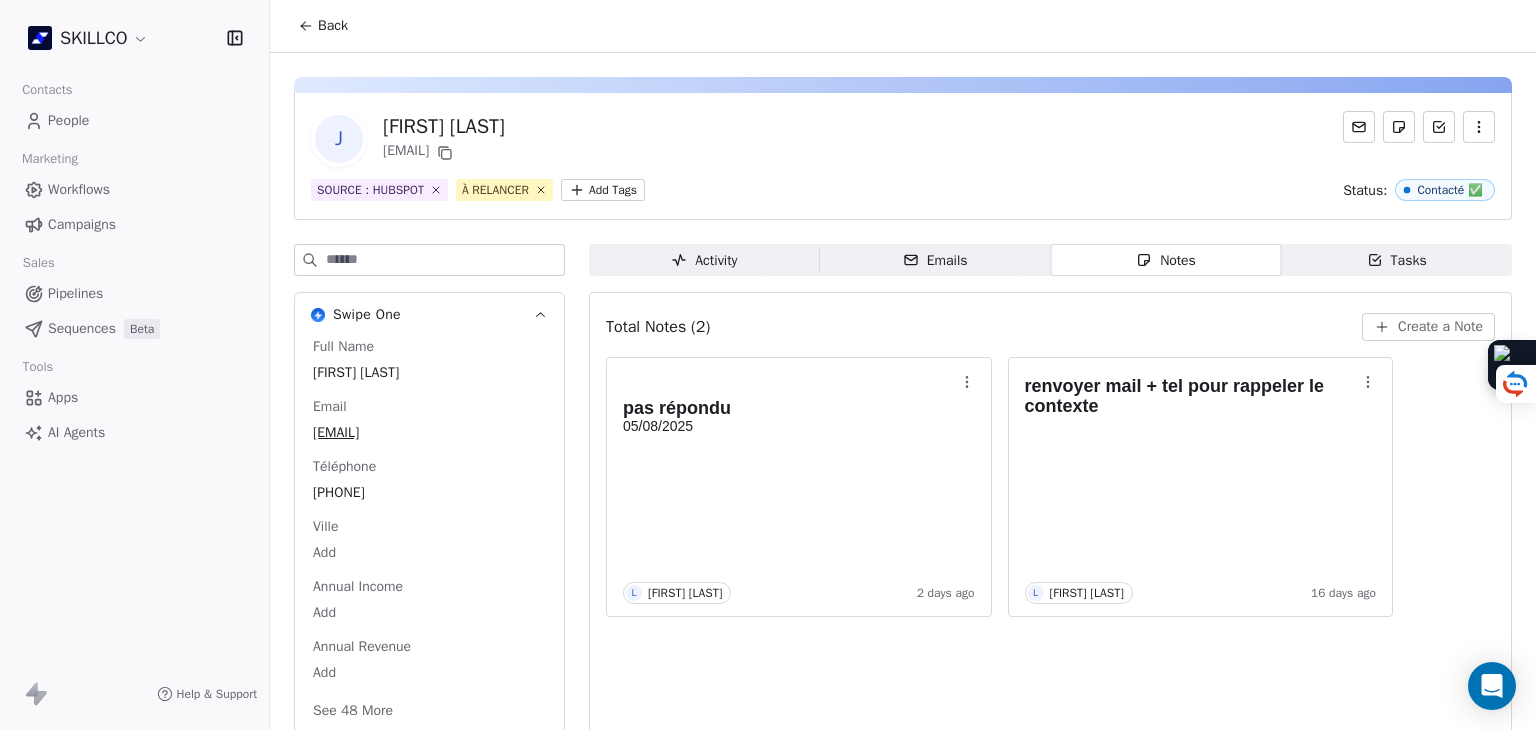 click on "[FIRST] [LAST] [EMAIL]" at bounding box center (903, 139) 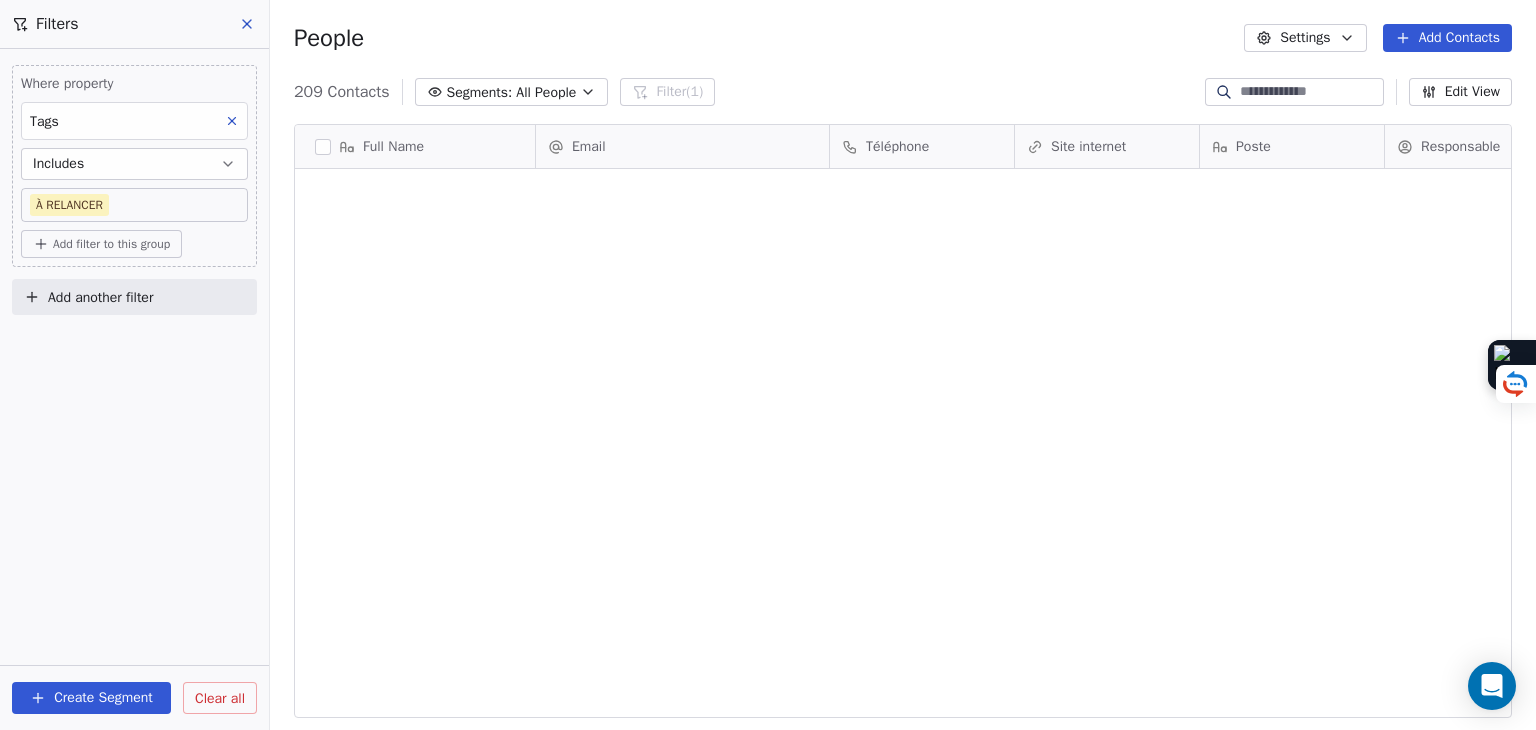 scroll, scrollTop: 0, scrollLeft: 0, axis: both 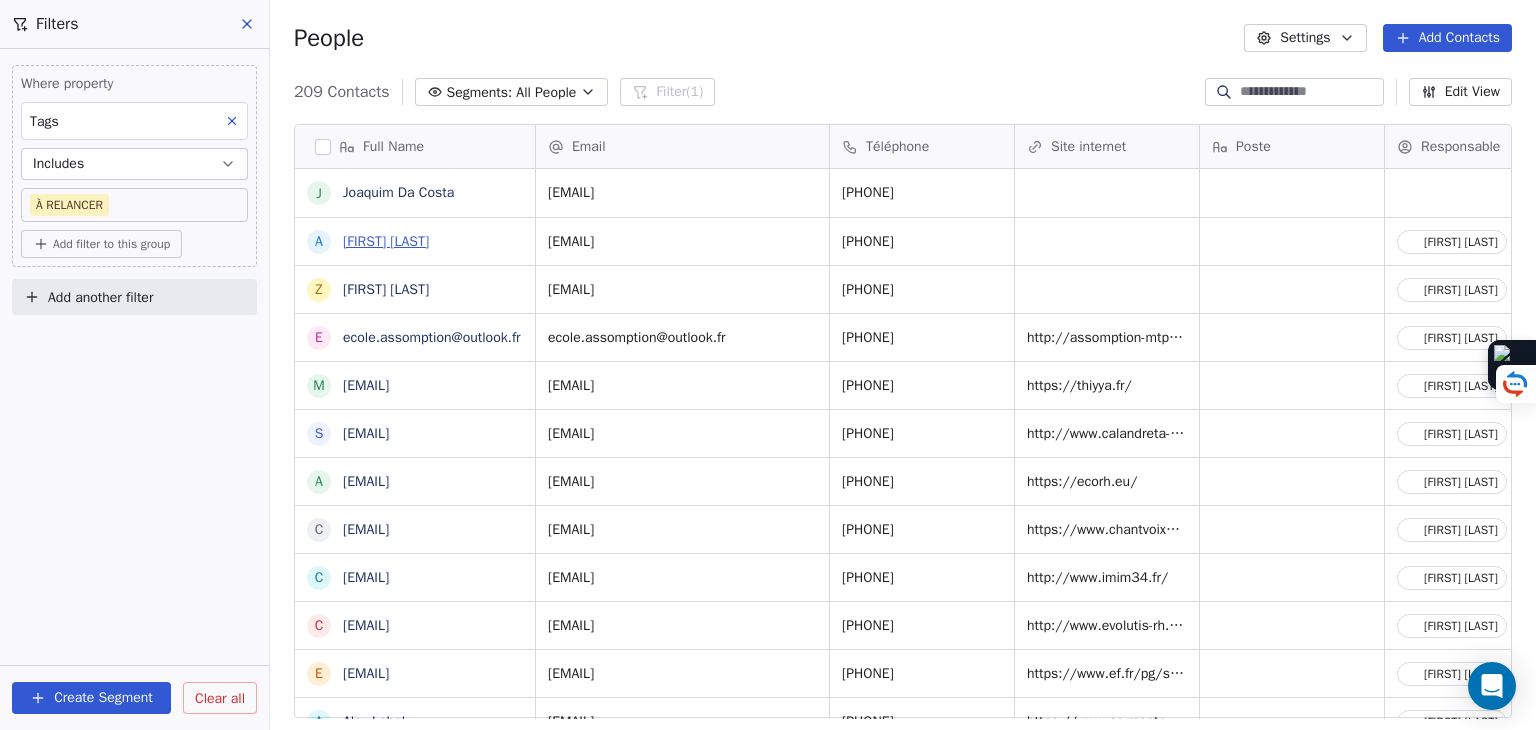 click on "Abdelali Allouch" at bounding box center [386, 241] 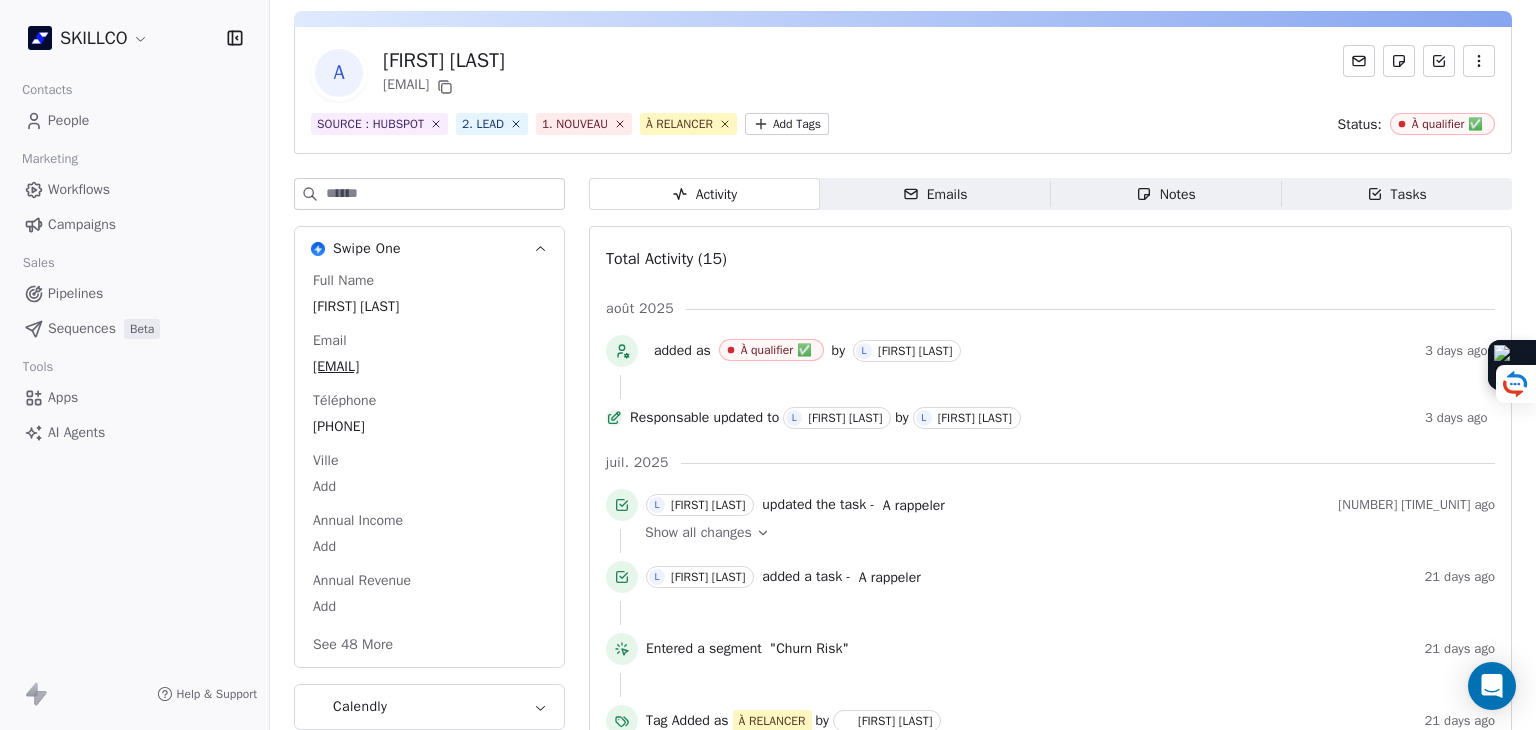 scroll, scrollTop: 100, scrollLeft: 0, axis: vertical 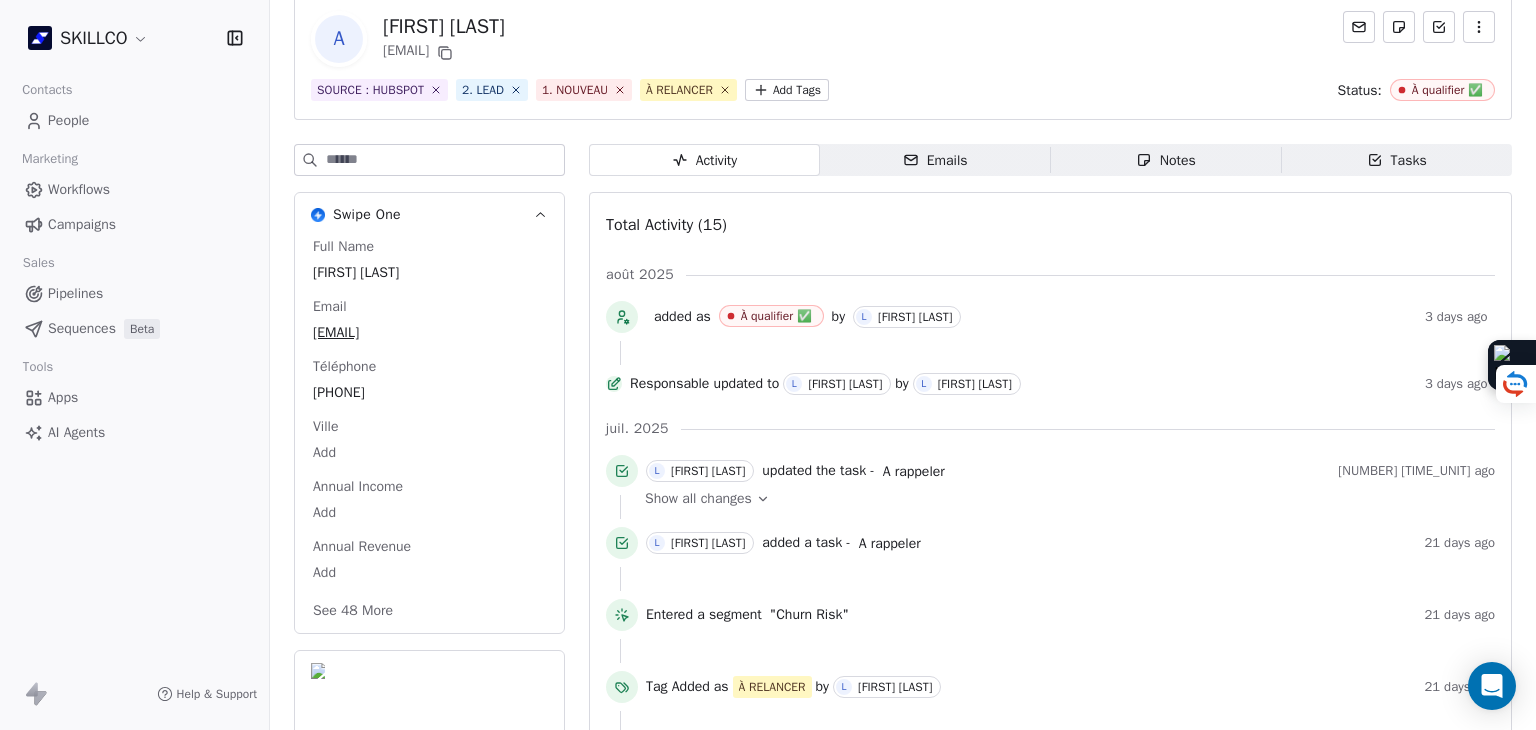 click on "See   48   More" at bounding box center (353, 611) 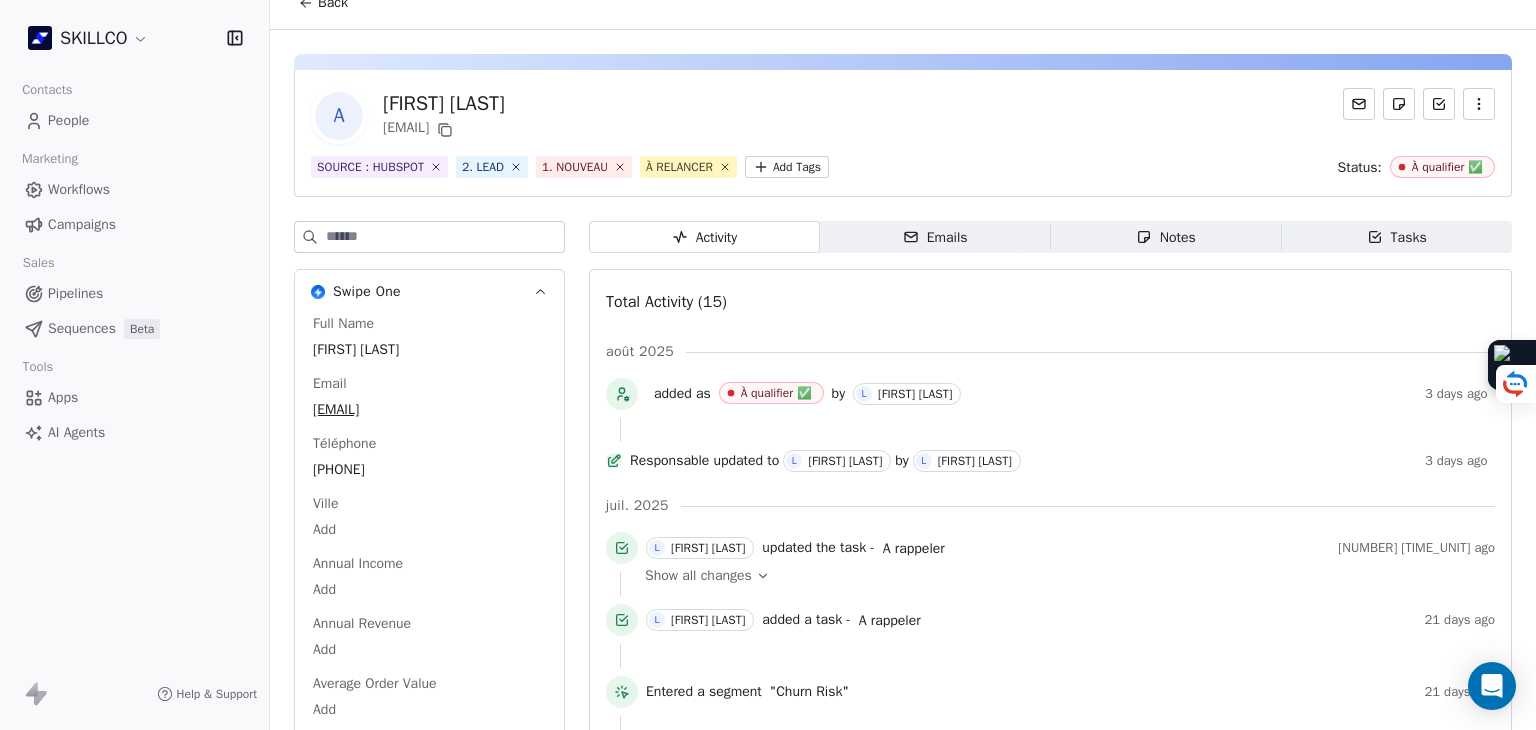 scroll, scrollTop: 0, scrollLeft: 0, axis: both 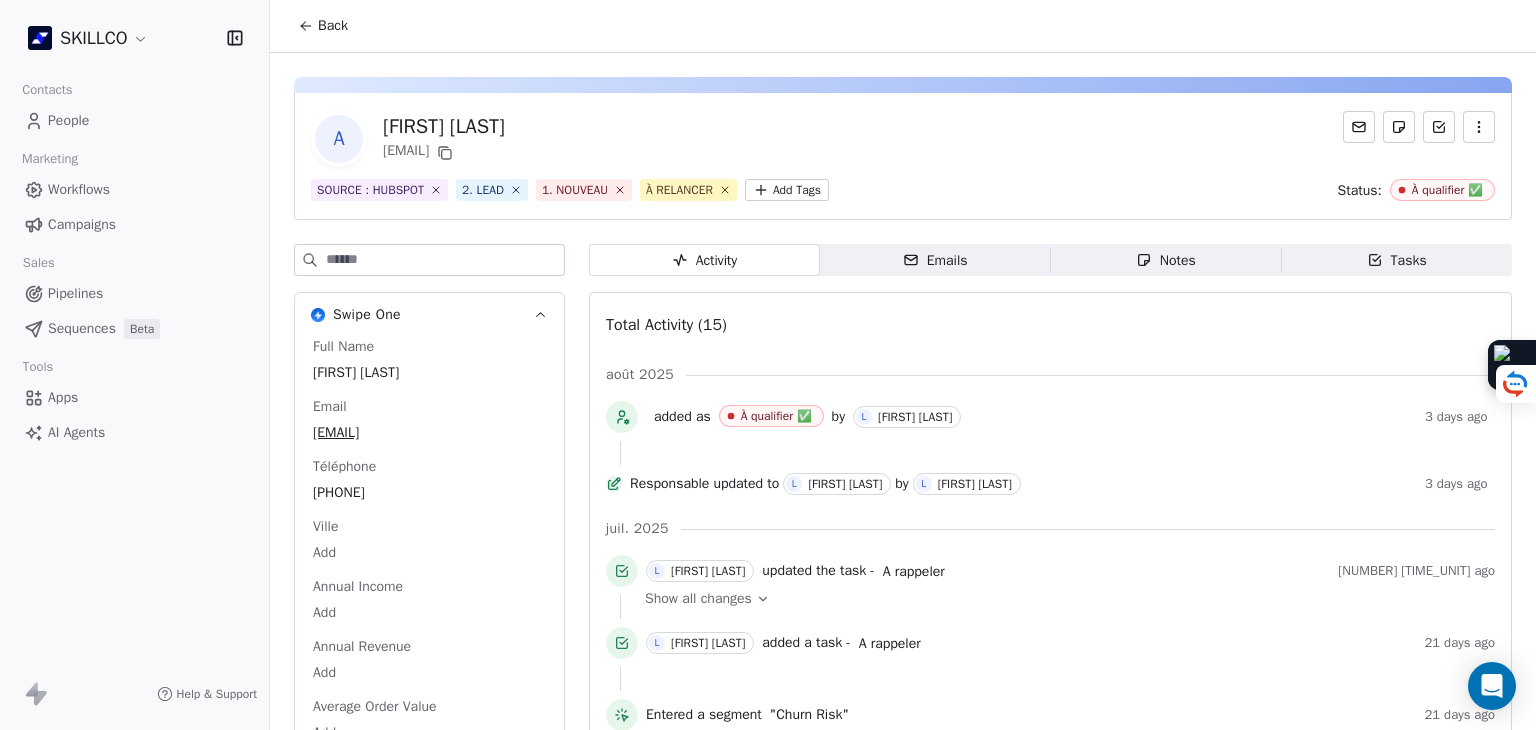 drag, startPoint x: 539, startPoint y: 129, endPoint x: 364, endPoint y: 137, distance: 175.18275 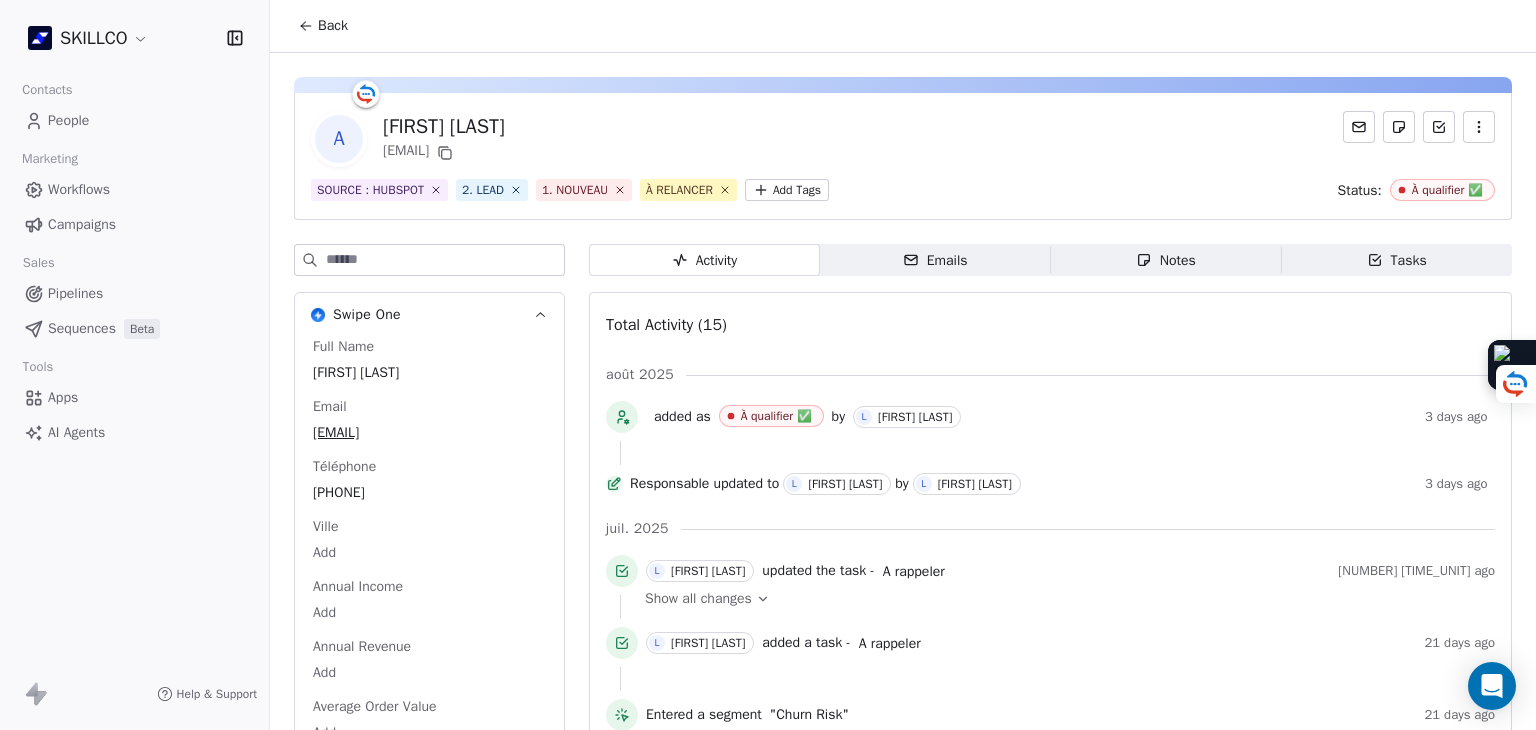 click on "Abdelali Allouch" at bounding box center [444, 127] 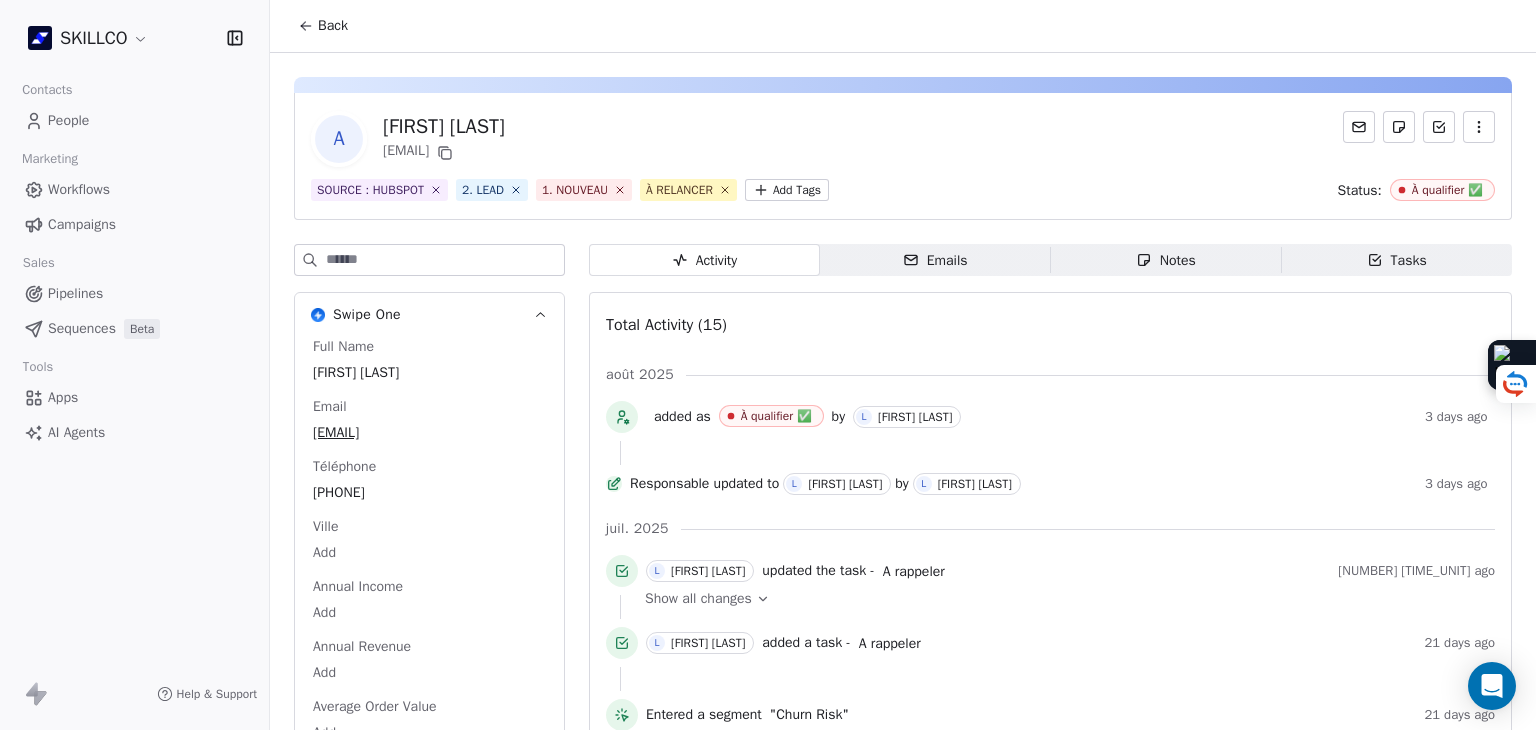 click on "Notes" at bounding box center (1166, 260) 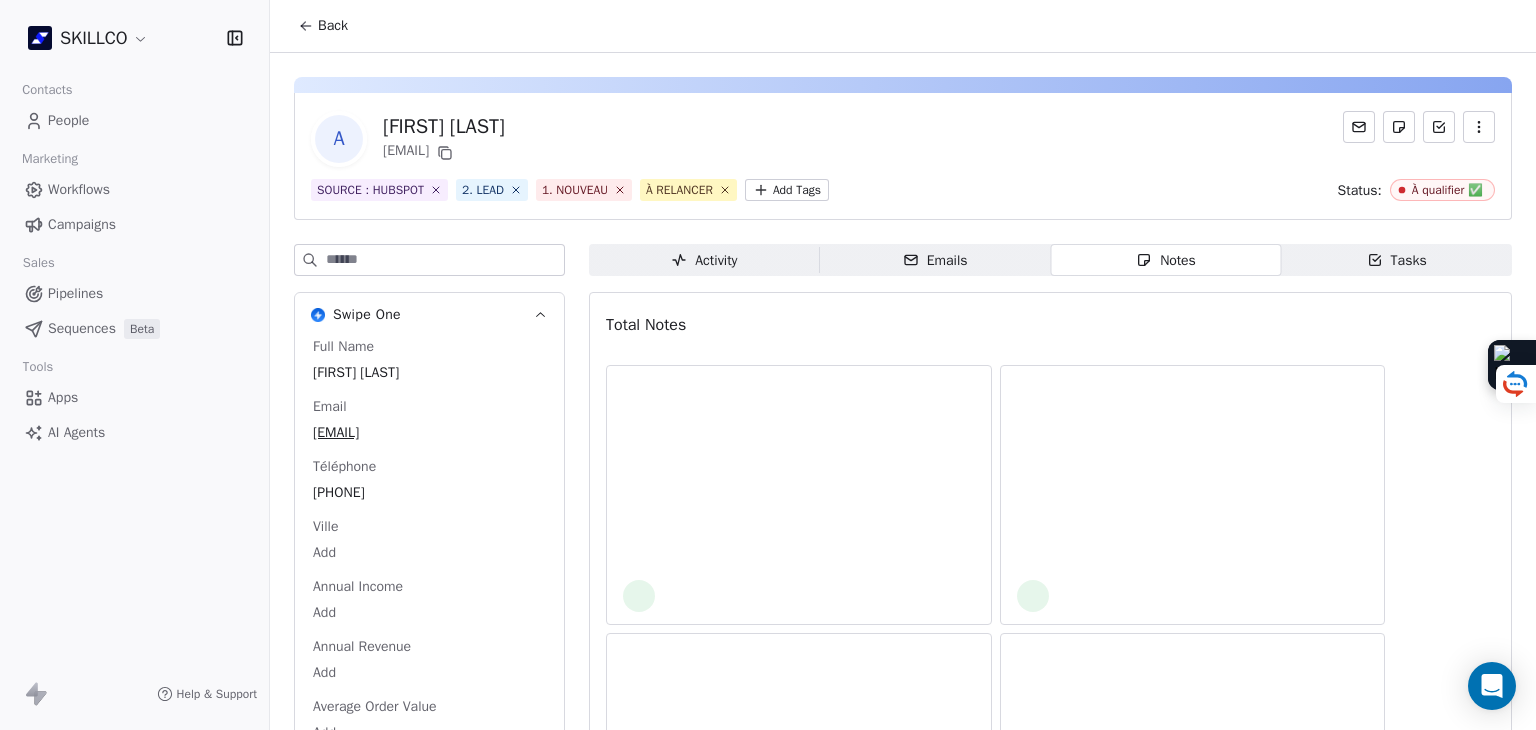 click on "A Abdelali Allouch allouch.abdelali@gmail.com SOURCE : HUBSPOT 2. LEAD 1. NOUVEAU À RELANCER  Add Tags Status:  À qualifier ✅ Swipe One Full Name Abdelali Allouch Email allouch.abdelali@gmail.com Téléphone 0699965805 Ville Add Annual Income Add Annual Revenue Add Average Order Value Add Besoin Add Birthday Add Browser Add Contact Source https://www.google.com/ Pays Add Created Date Jun 08, 2025 06:09 PM Customer Lifetime Value Add Department Add Derniere page consulte https://www.skillco.fr/contact Device Add Email Verification Status Valid Entreprise Add Facebook Add First Purchase Date Add Prénom Abdelali Allouch Gender Add Poste Add Langue Add Last Abandoned Date Add Last Purchase Date Add Last Activity Date Jun 26, 2025 09:09 AM Nom Add LinkedIn Add Marketing Contact Status Add Email Marketing Consent Subscribed MRR Add Next Billing Date Add Notes Add Scoring 0/10 Add Occupation Add Orders Count Add Responsable L Lory Bellardant Scoring  Add Source Lead Add Status Personnalisés Add Add Add Add Add" at bounding box center (903, 1943) 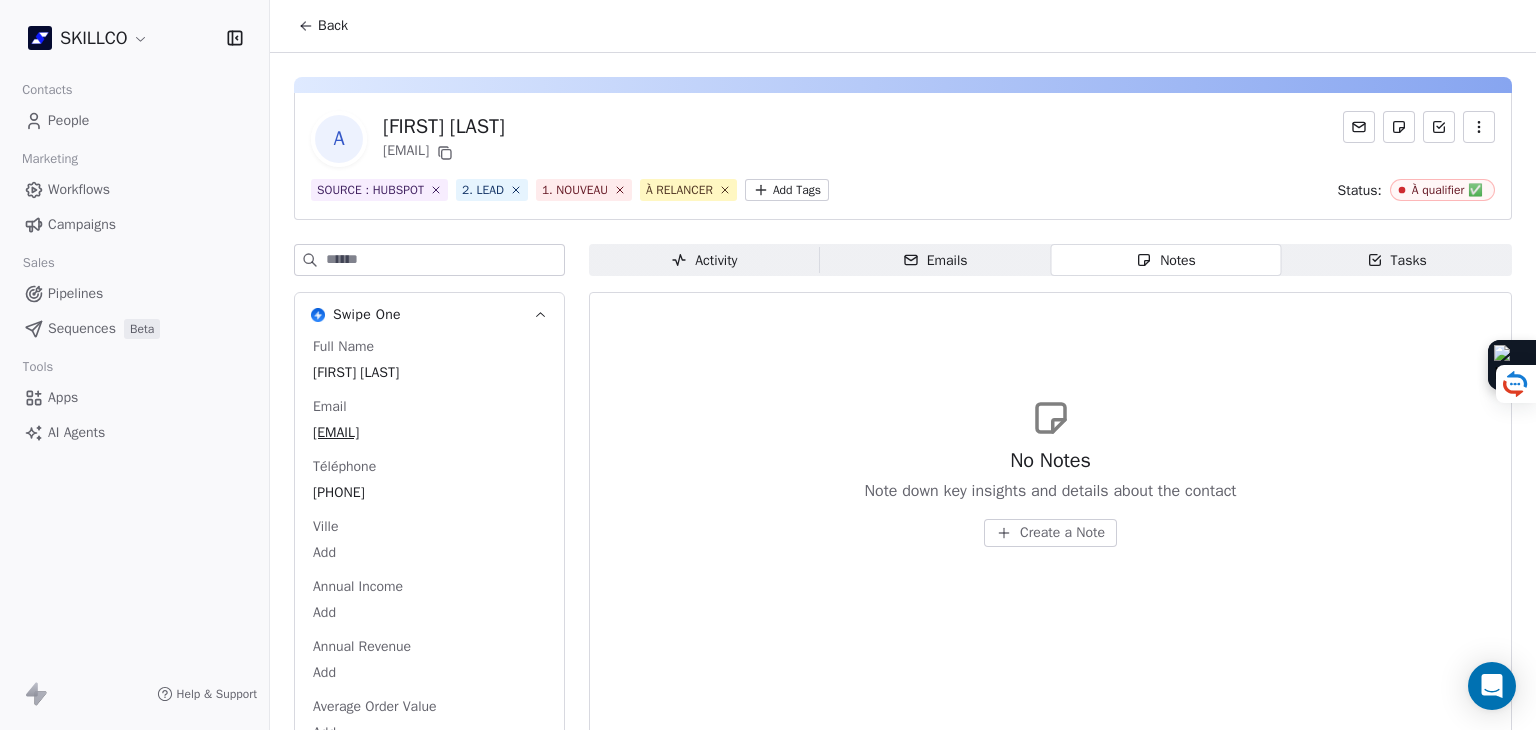 click on "Notes" at bounding box center [1166, 260] 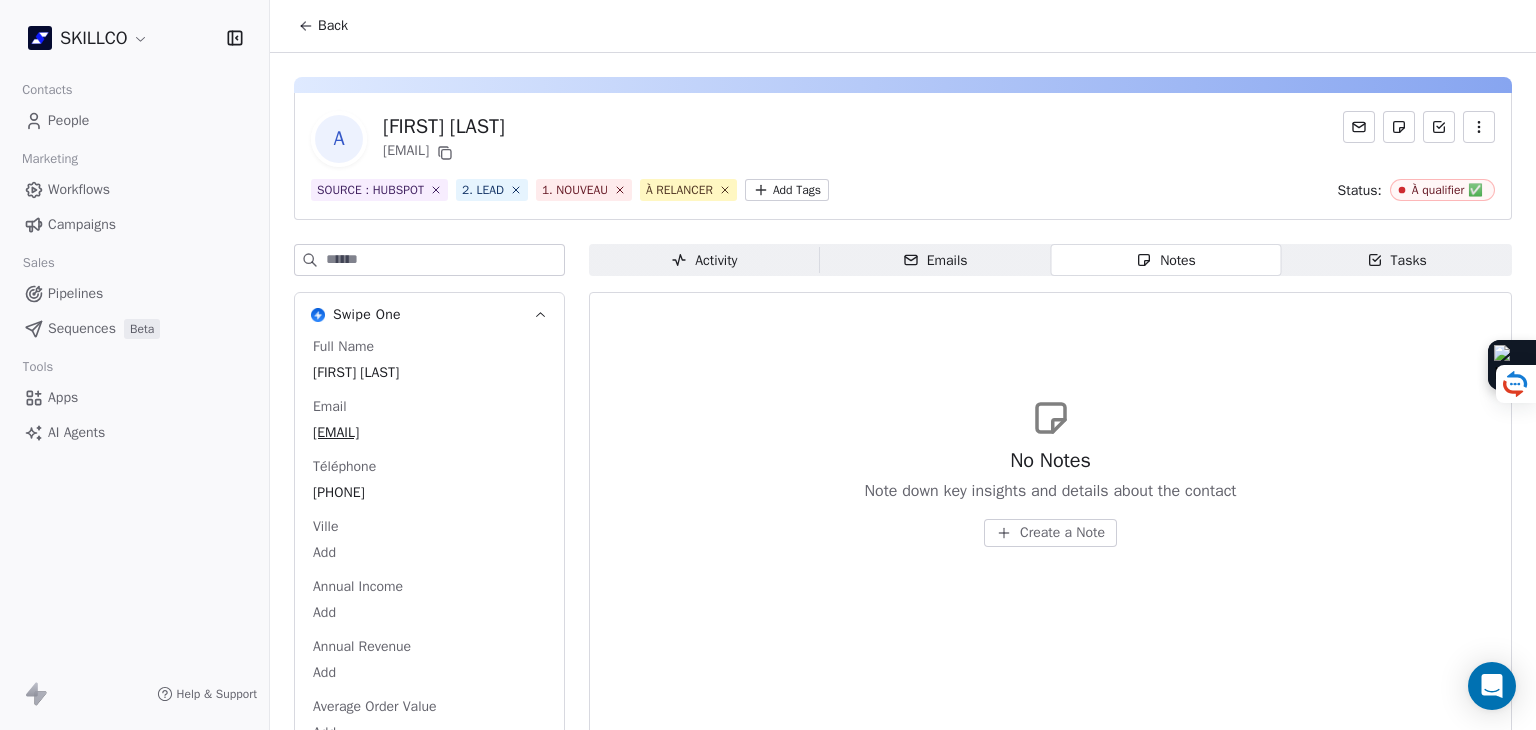 drag, startPoint x: 557, startPoint y: 115, endPoint x: 384, endPoint y: 119, distance: 173.04623 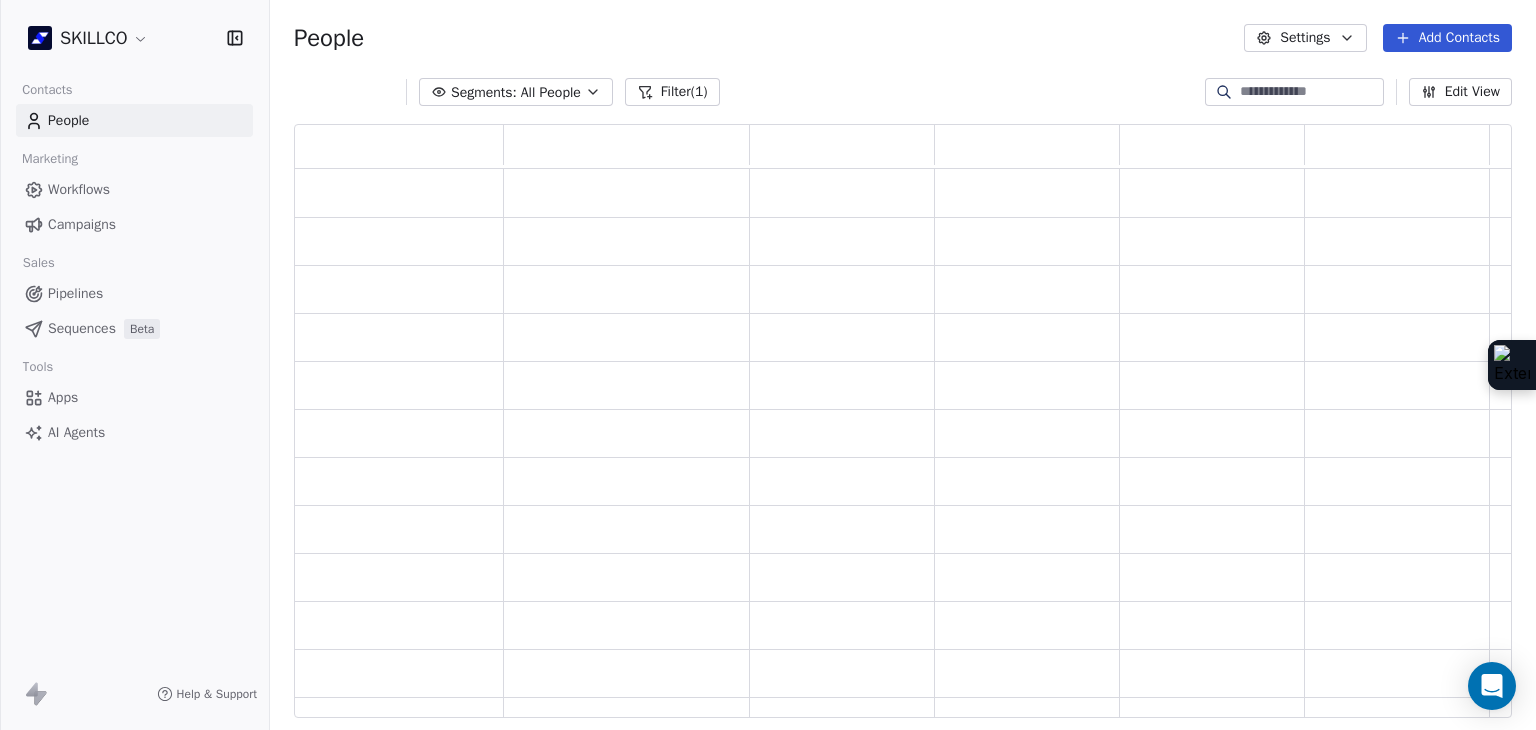 scroll, scrollTop: 16, scrollLeft: 16, axis: both 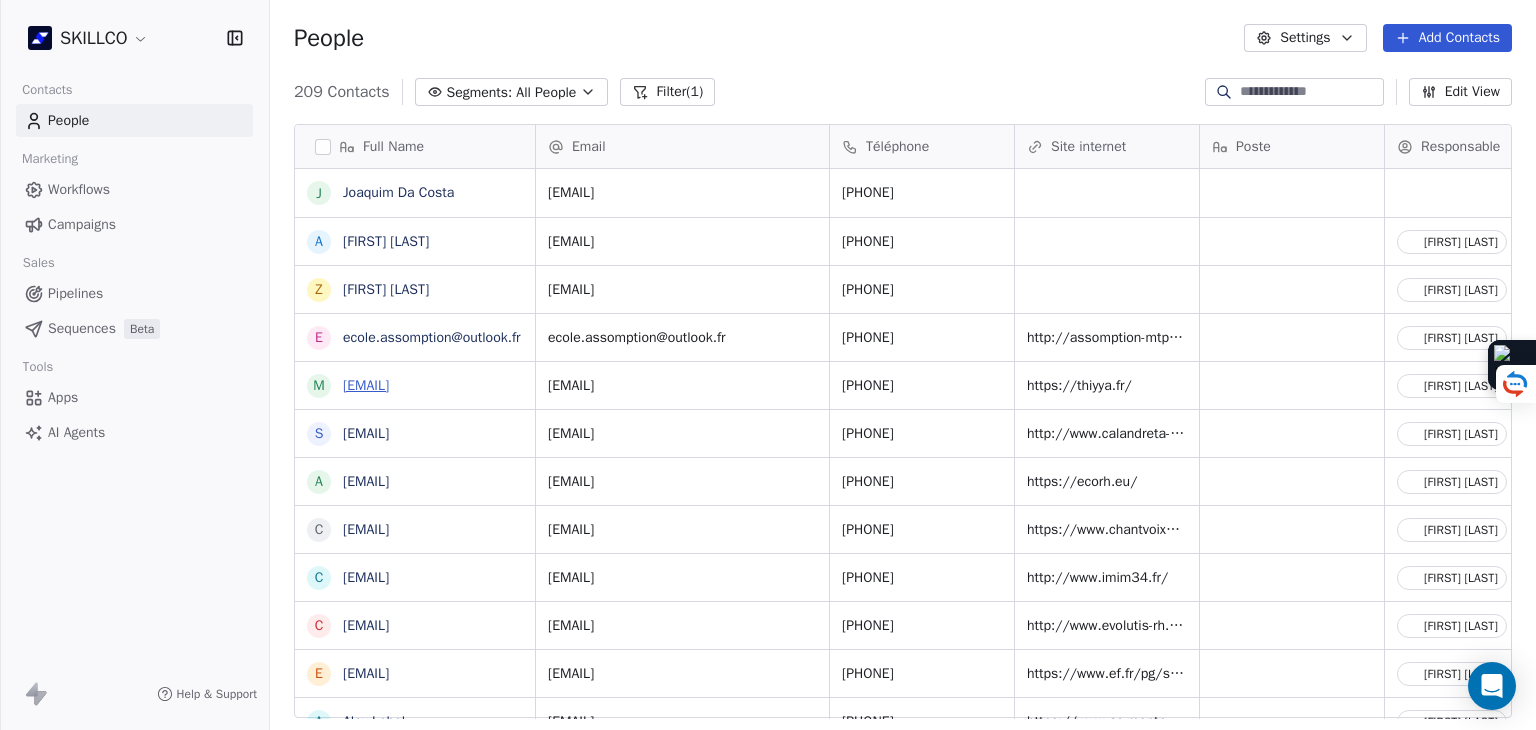 click on "mariellejerzissi@hotmail.fr" at bounding box center [366, 385] 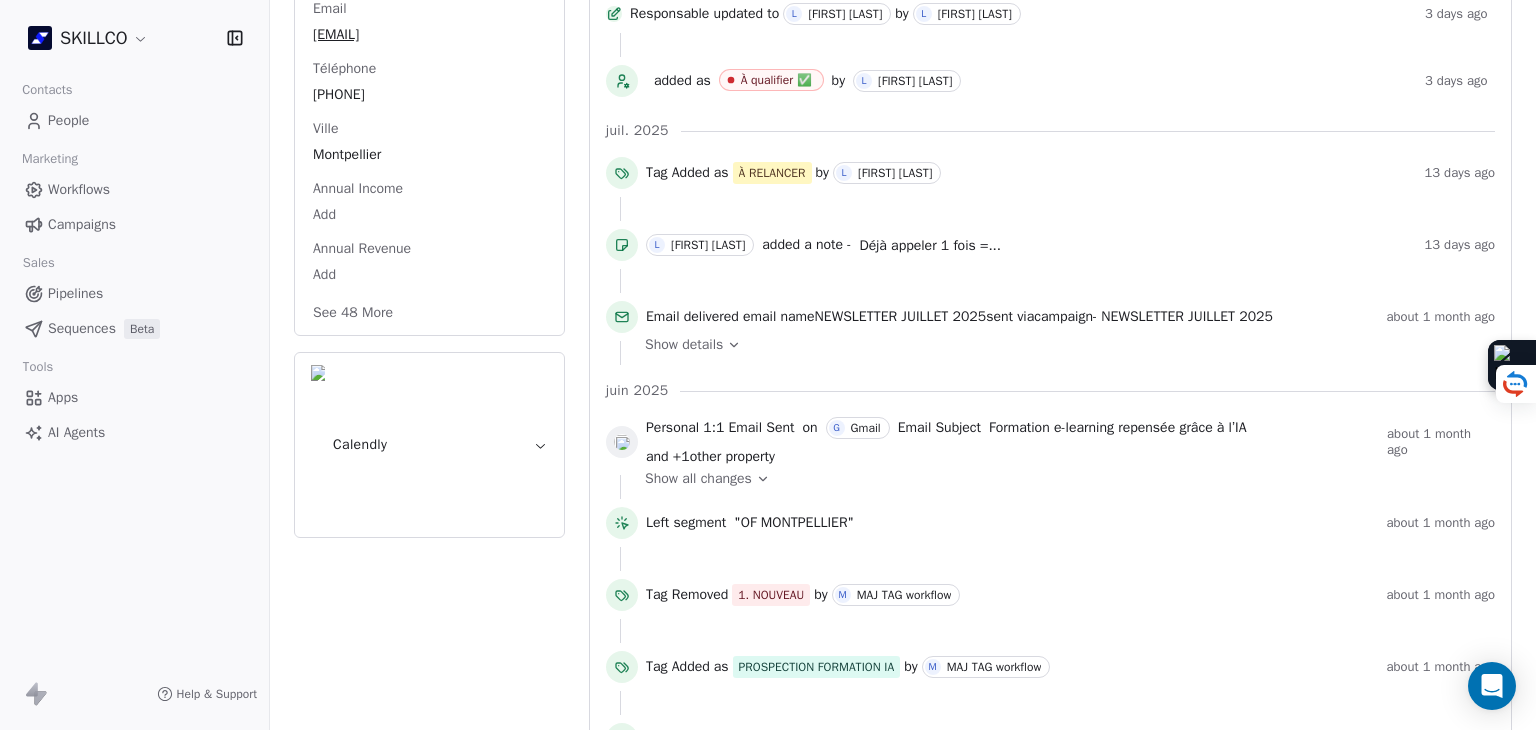 scroll, scrollTop: 400, scrollLeft: 0, axis: vertical 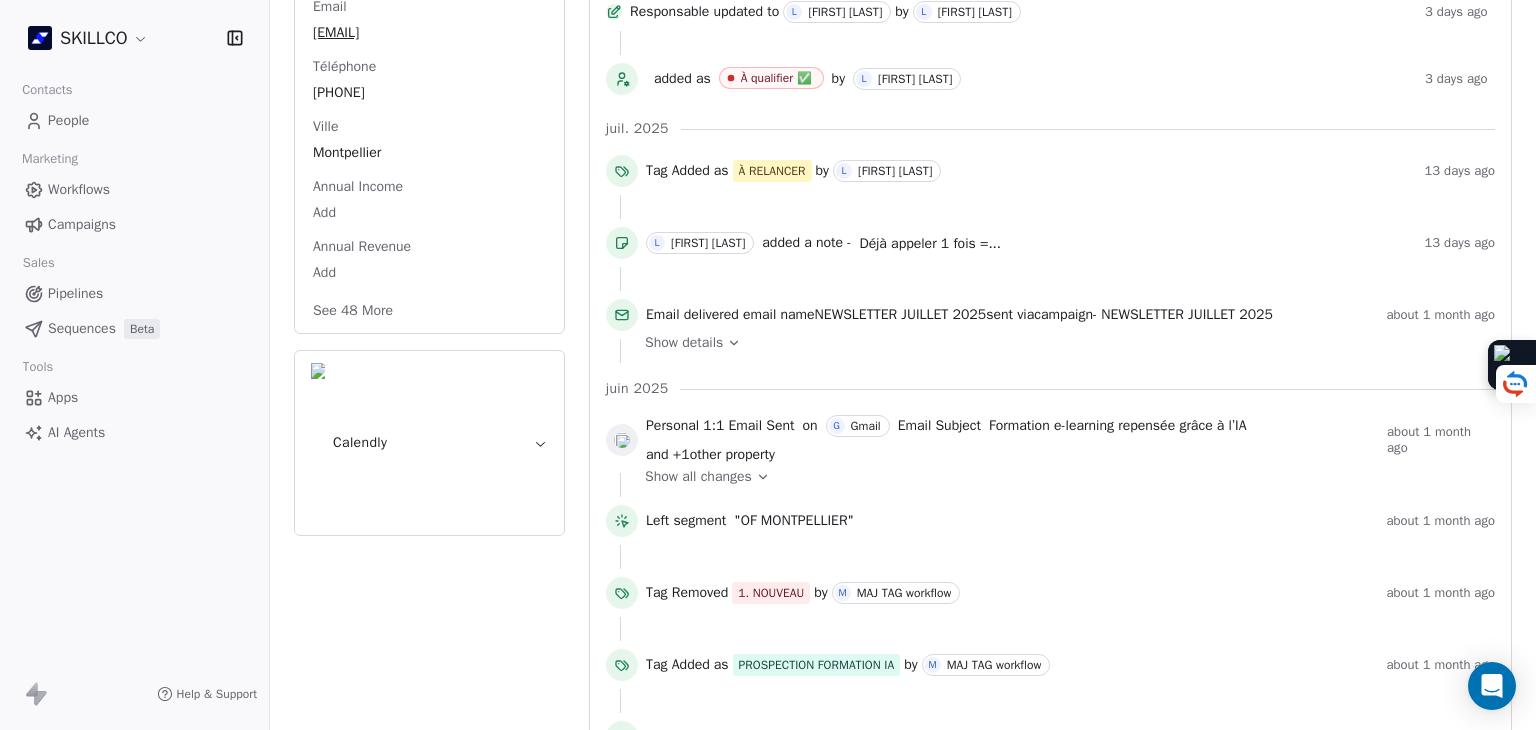 click on "See   48   More" at bounding box center (353, 311) 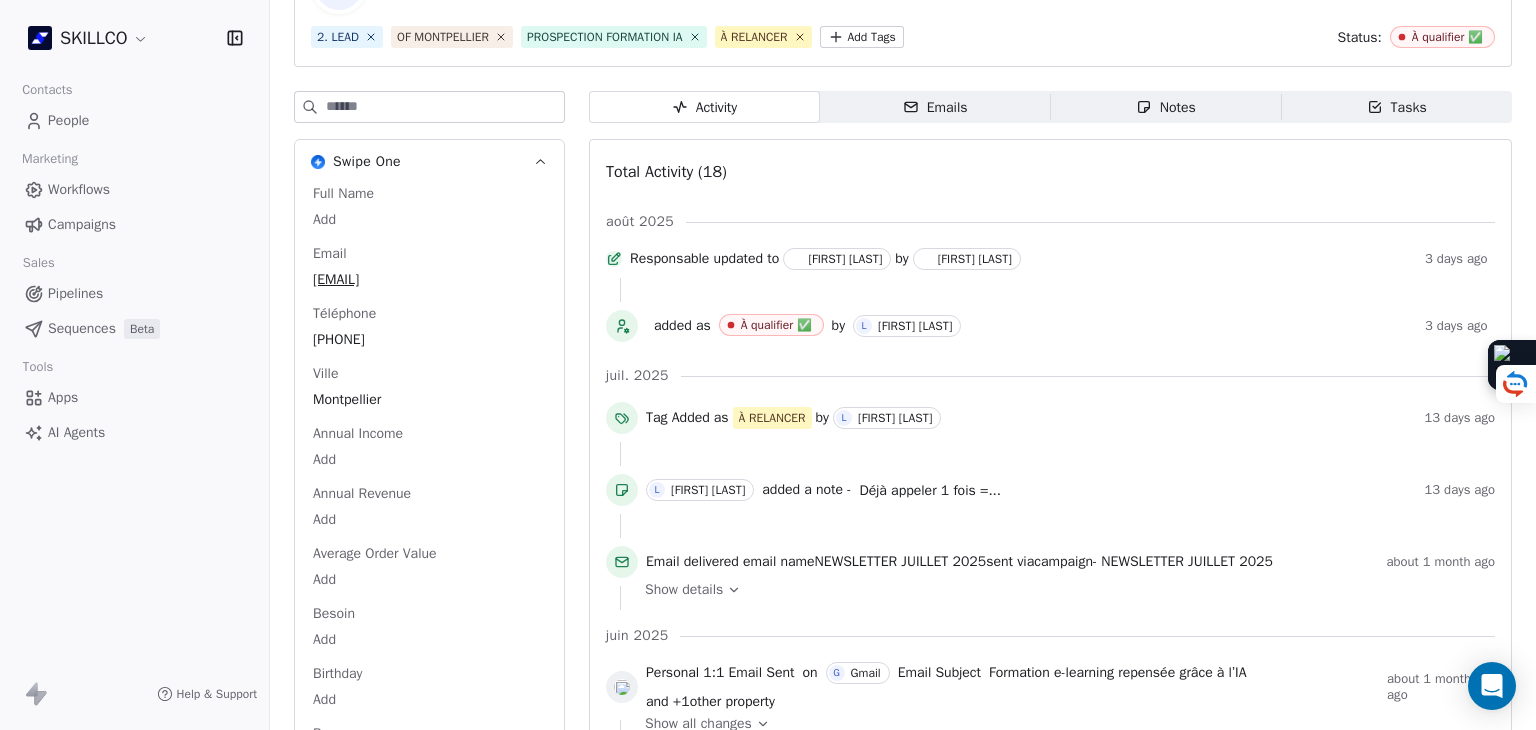 scroll, scrollTop: 0, scrollLeft: 0, axis: both 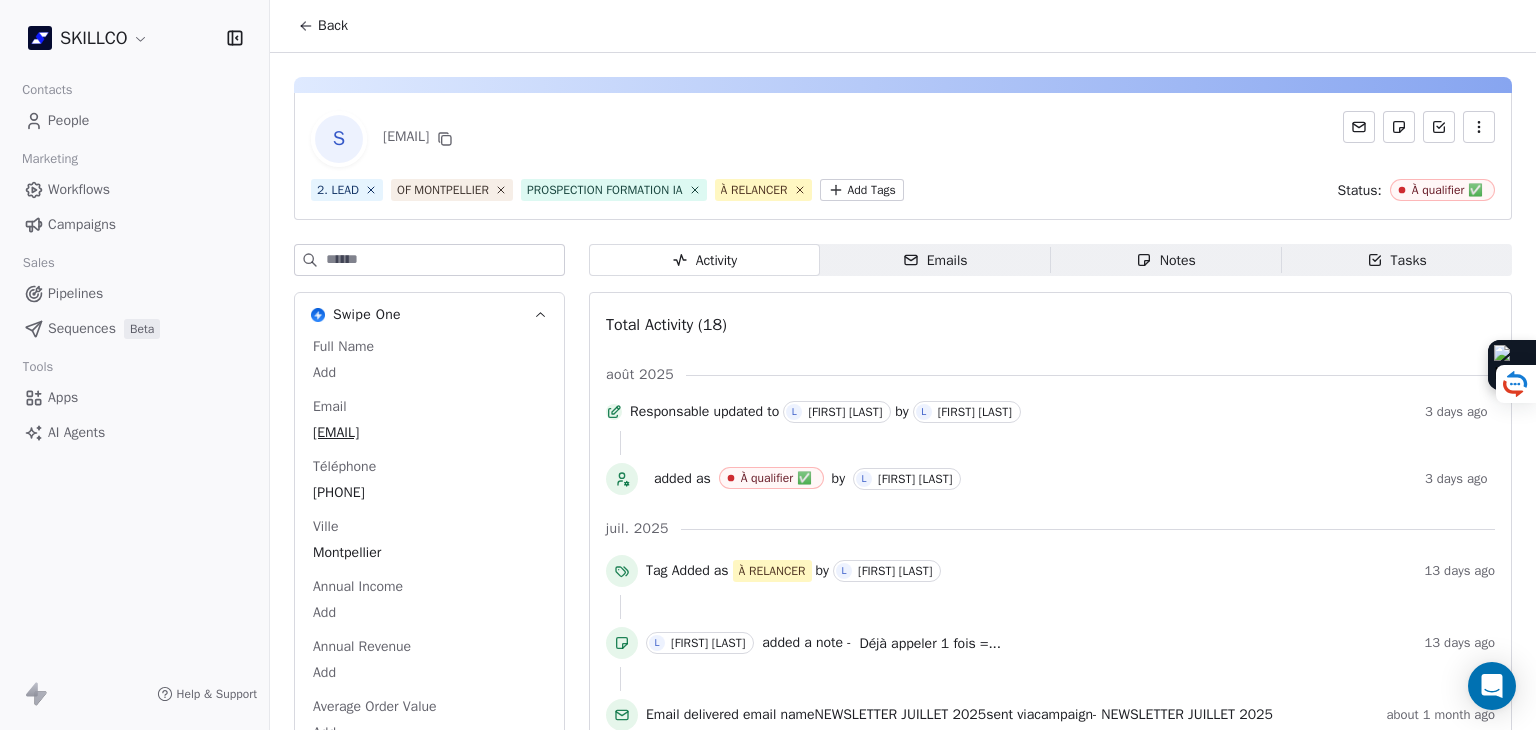 drag, startPoint x: 383, startPoint y: 144, endPoint x: 473, endPoint y: 133, distance: 90.66973 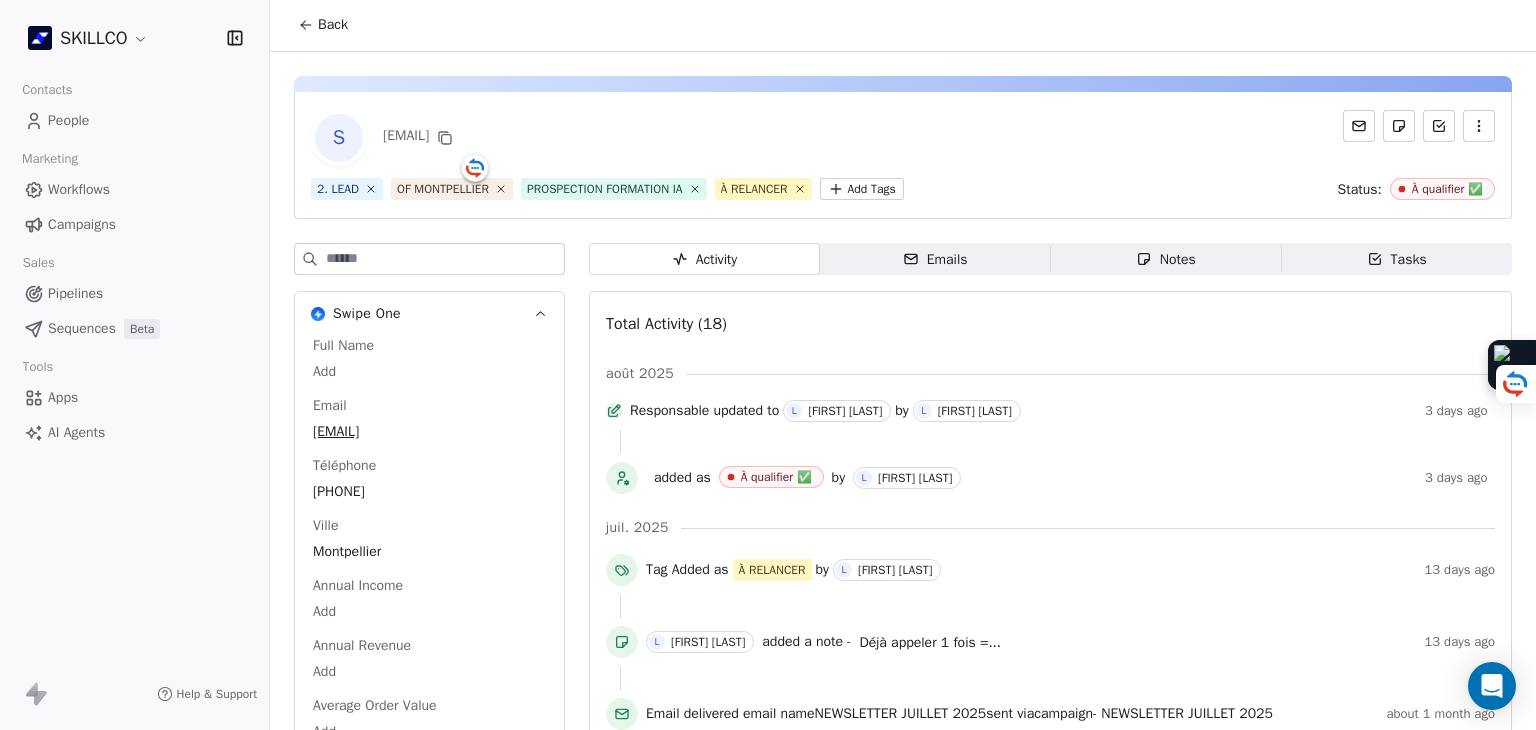 scroll, scrollTop: 0, scrollLeft: 0, axis: both 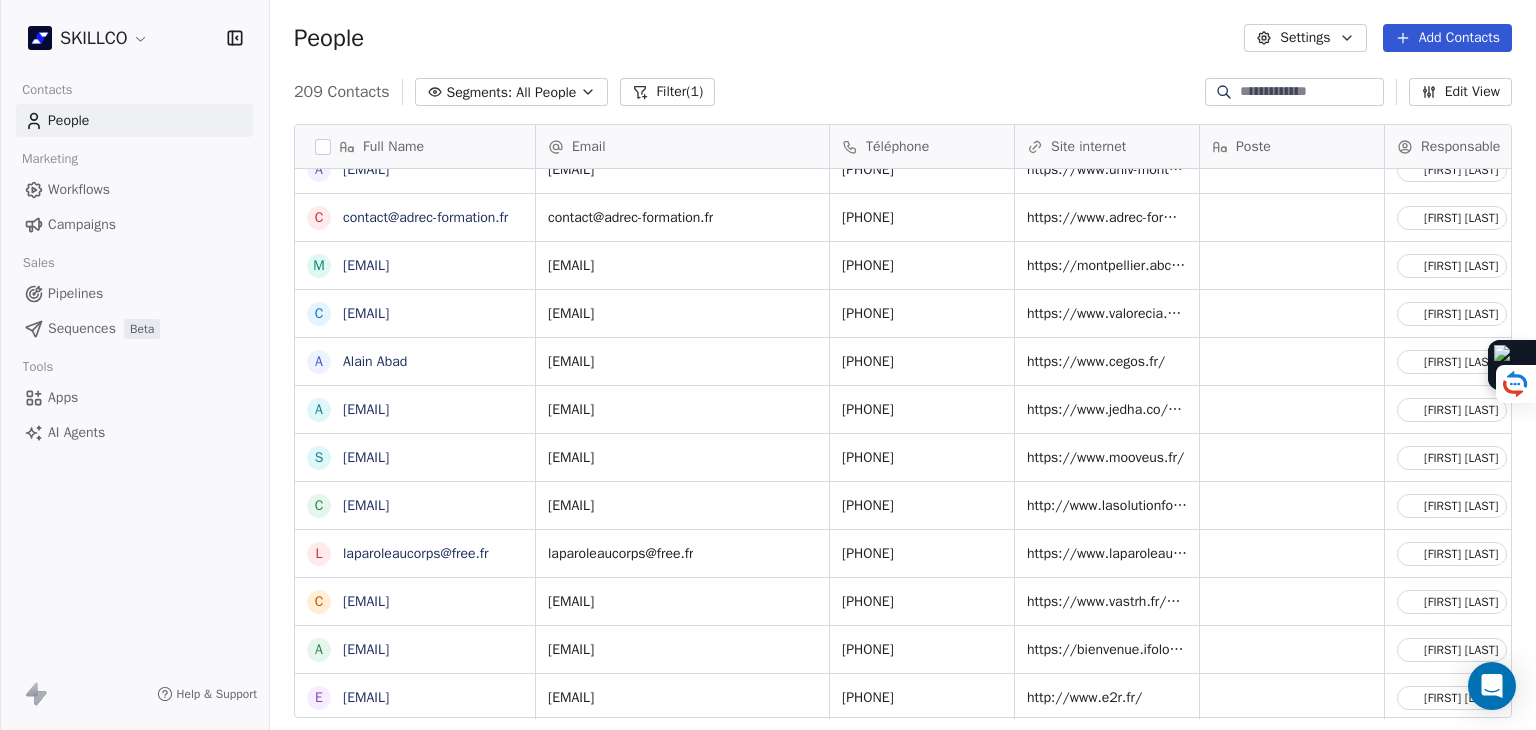click on "Filter  (1)" at bounding box center [667, 92] 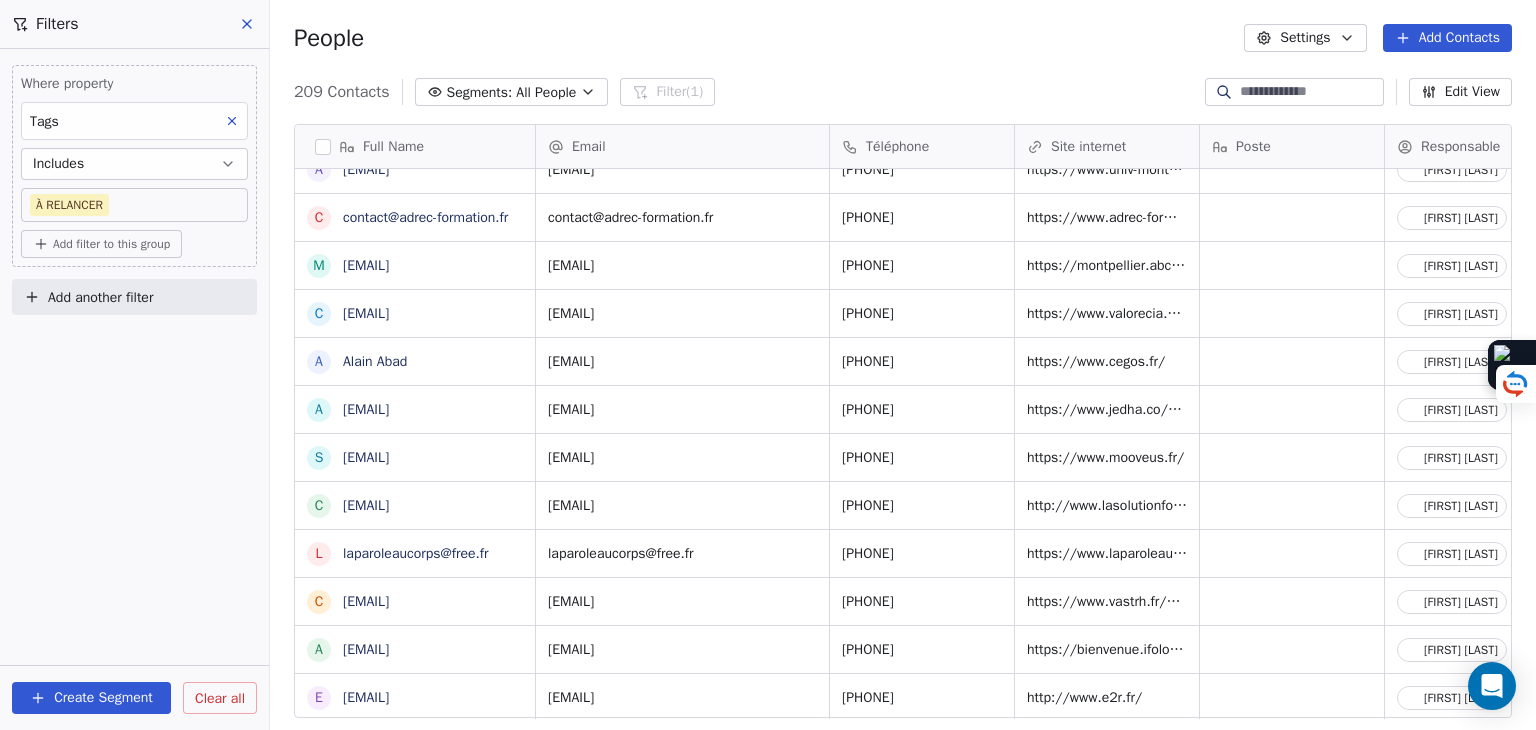 click on "SKILLCO Contacts People Marketing Workflows Campaigns Sales Pipelines Sequences Beta Tools Apps AI Agents Help & Support Filters Where property   Tags   Includes À RELANCER Add filter to this group Add another filter  Create Segment Clear all People Settings  Add Contacts 209 Contacts Segments: All People Filter  (1) Edit View Tag Add to Sequence Full Name J Joaquim Da Costa A Abdelali Allouch Z Zaira Simohammed e ecole.assomption@outlook.fr m mariellejerzissi@hotmail.fr s secretariat.clapas@calandreta-dau-clapas.org a administration@ecorh.eu c chantvoixetcorps@gmail.com c contact@imim34.fr c contact@evolutis-rh.com e ef.bordeaux@ef.com A Alex Lebel a alexandre.brun@univ-montp3.fr c contact@adrec-formation.fr m montpellier@abc-formationcontinue.com c contact@valorecia.com A Alain Abad a admissions@jedha.co s services@jenkaa.com c contact@lasolutionformation.fr l laparoleaucorps@free.fr c calvados@vastrh.fr a accueil@ifologmediterranee.fr e e2r@e2r.fr c contact@forum-formation.fr c capeye-contact@supagro.fr" at bounding box center [768, 365] 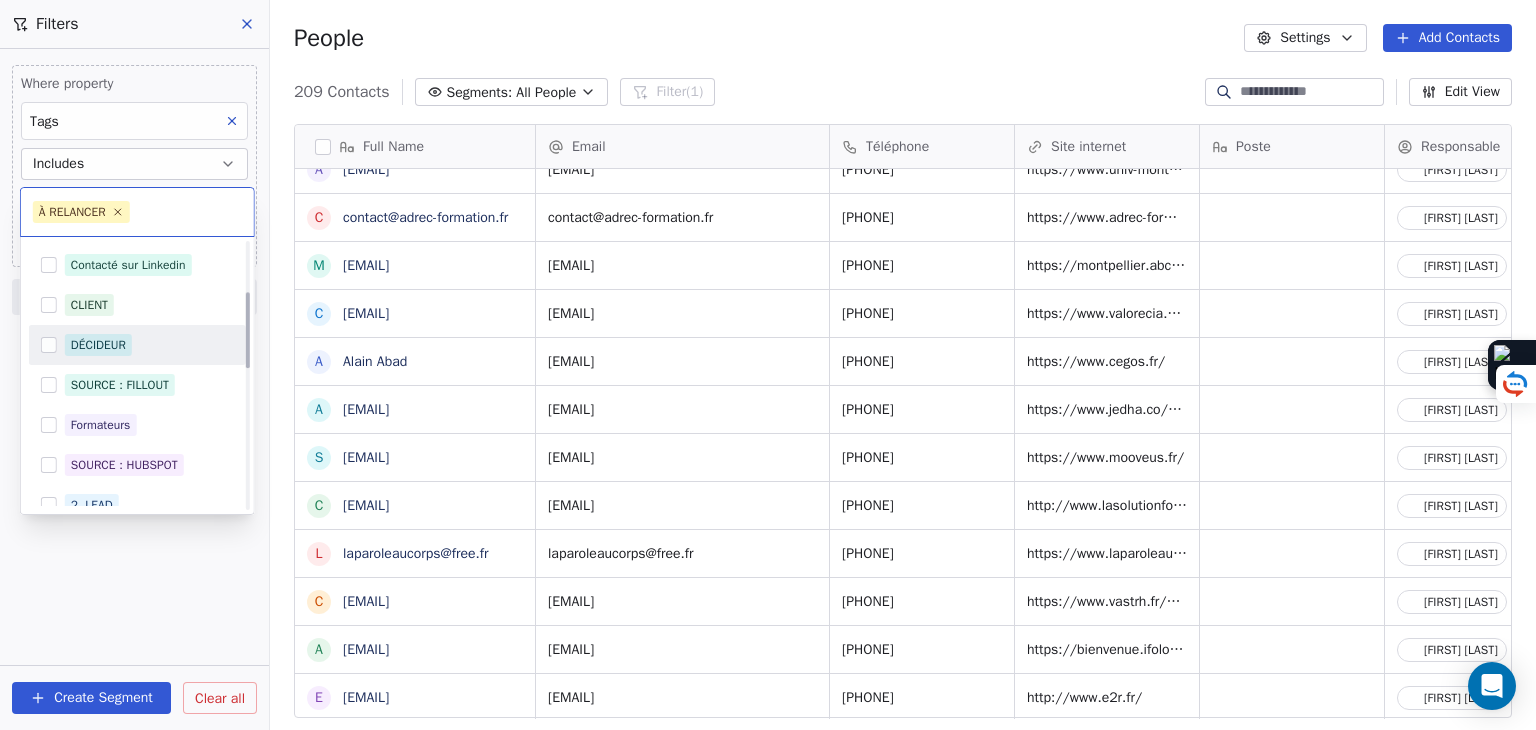 scroll, scrollTop: 100, scrollLeft: 0, axis: vertical 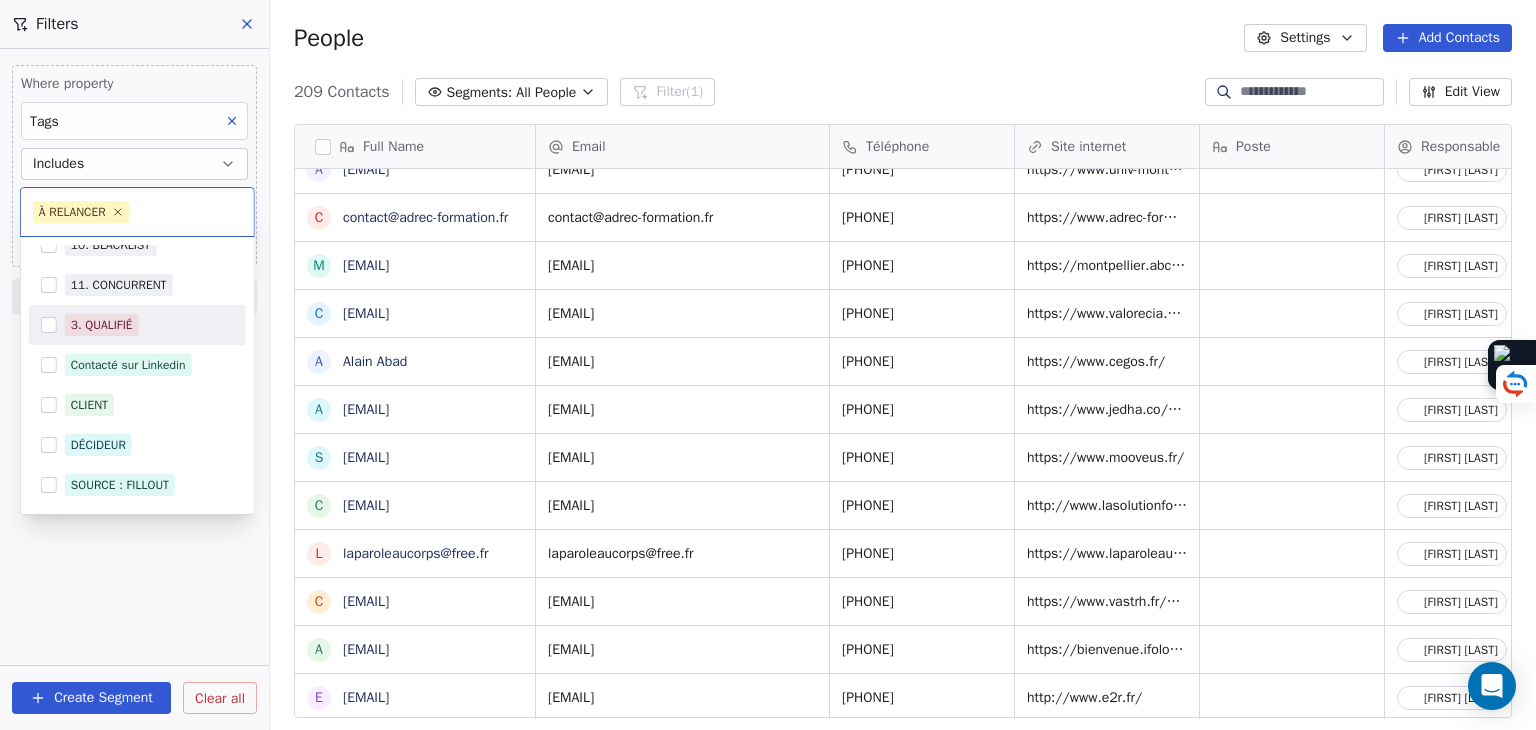 click on "3. QUALIFIÉ" at bounding box center (149, 325) 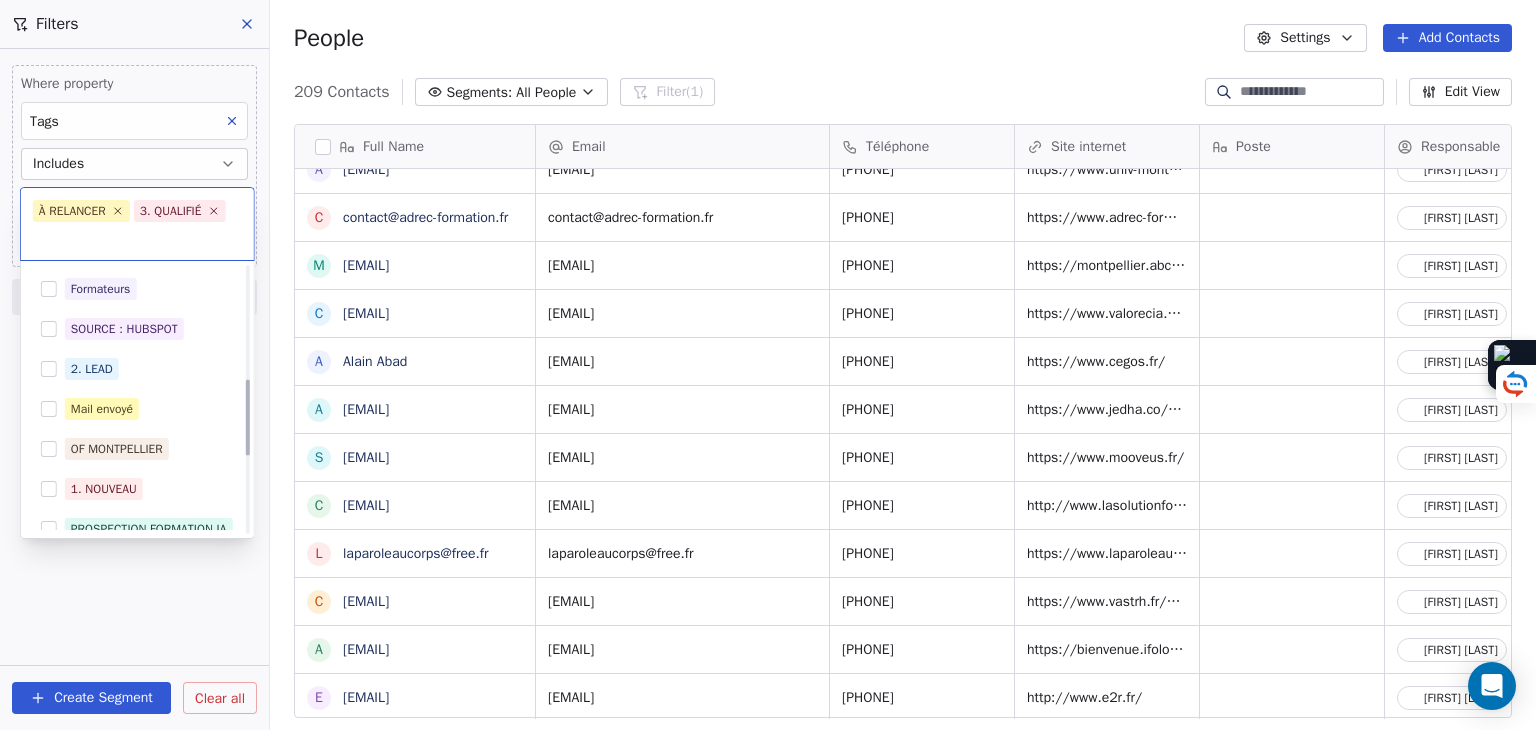 scroll, scrollTop: 358, scrollLeft: 0, axis: vertical 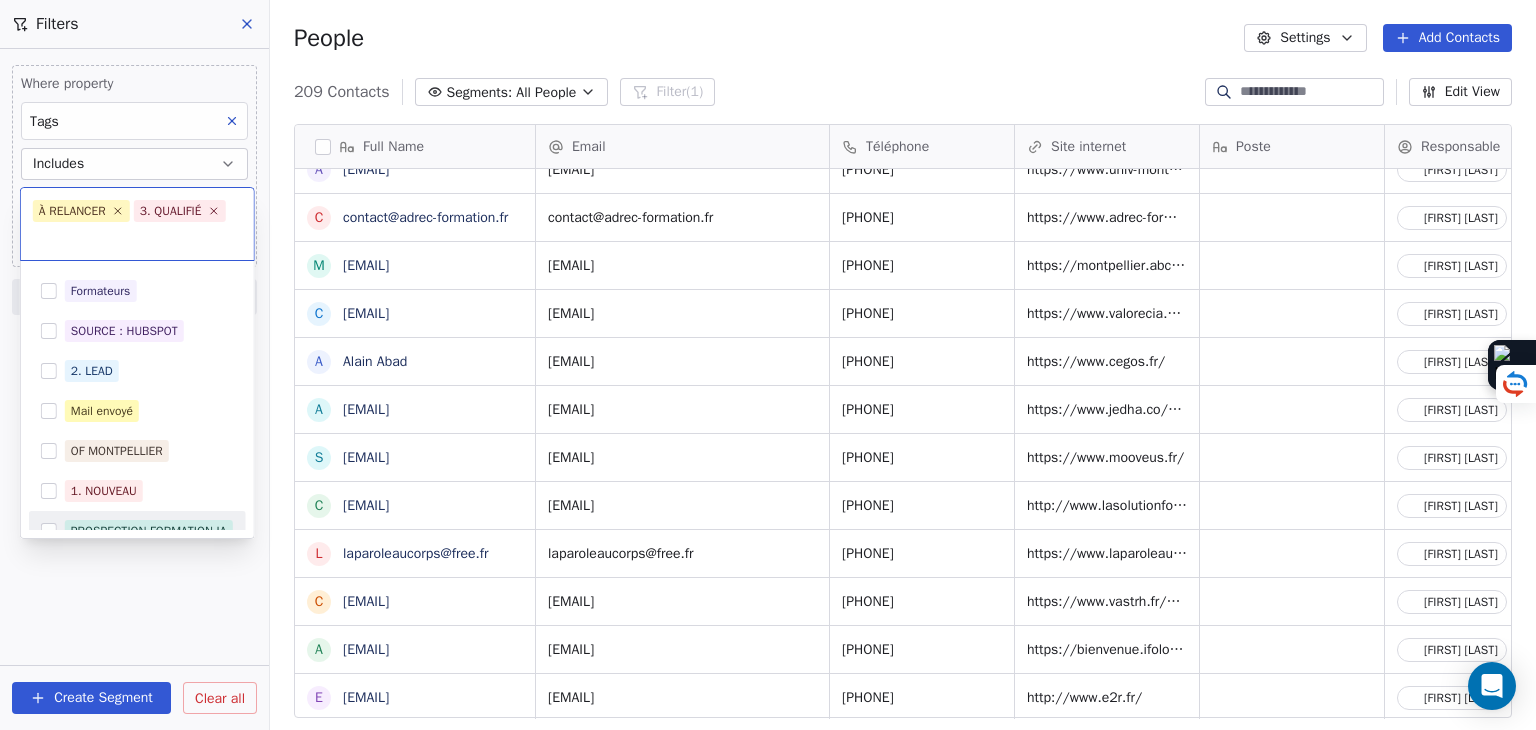 click on "SKILLCO Contacts People Marketing Workflows Campaigns Sales Pipelines Sequences Beta Tools Apps AI Agents Help & Support Filters Where property   Tags   Includes À RELANCER Add filter to this group Add another filter  Create Segment Clear all People Settings  Add Contacts 209 Contacts Segments: All People Filter  (1) Edit View Tag Add to Sequence Full Name J Joaquim Da Costa A Abdelali Allouch Z Zaira Simohammed e ecole.assomption@outlook.fr m mariellejerzissi@hotmail.fr s secretariat.clapas@calandreta-dau-clapas.org a administration@ecorh.eu c chantvoixetcorps@gmail.com c contact@imim34.fr c contact@evolutis-rh.com e ef.bordeaux@ef.com A Alex Lebel a alexandre.brun@univ-montp3.fr c contact@adrec-formation.fr m montpellier@abc-formationcontinue.com c contact@valorecia.com A Alain Abad a admissions@jedha.co s services@jenkaa.com c contact@lasolutionformation.fr l laparoleaucorps@free.fr c calvados@vastrh.fr a accueil@ifologmediterranee.fr e e2r@e2r.fr c contact@forum-formation.fr c capeye-contact@supagro.fr" at bounding box center (768, 365) 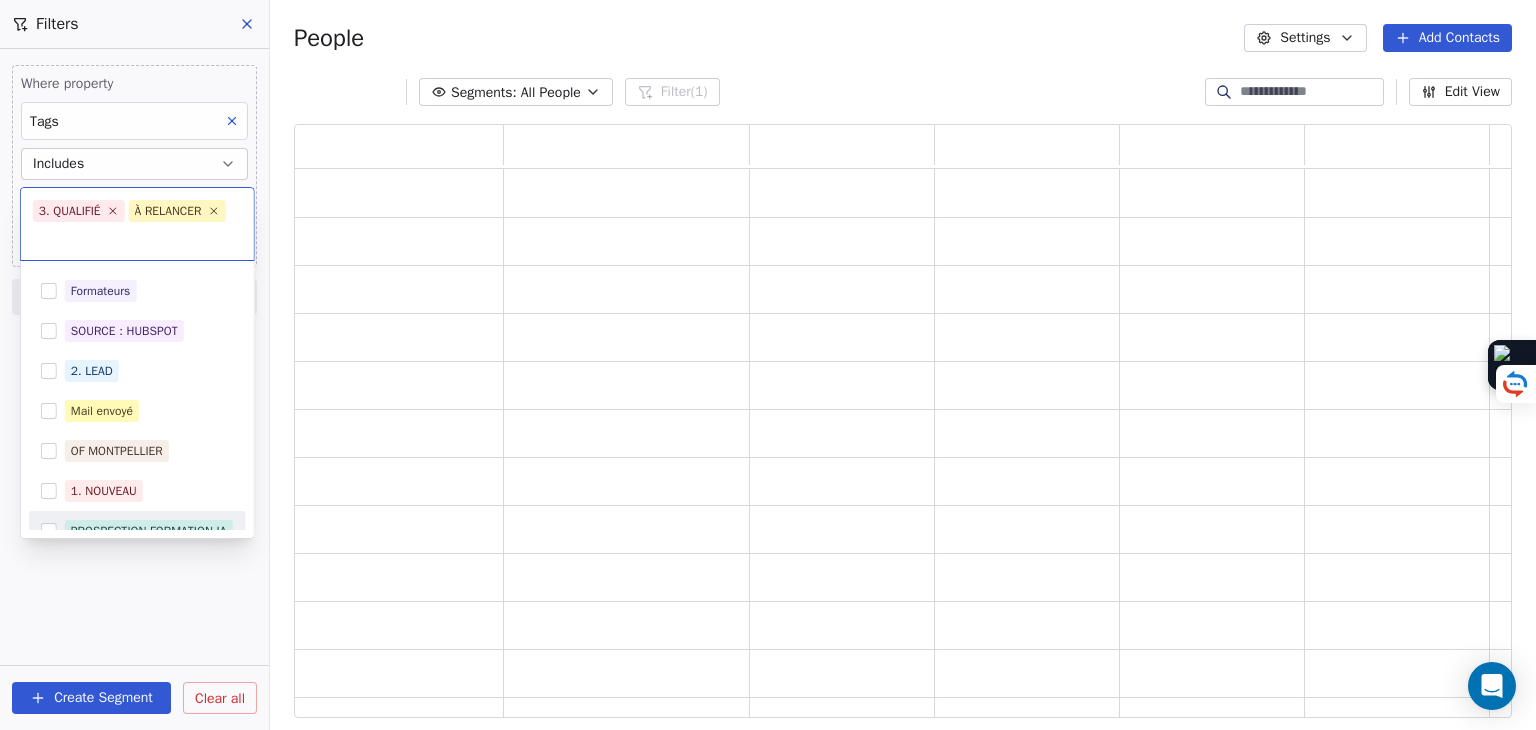 scroll, scrollTop: 16, scrollLeft: 16, axis: both 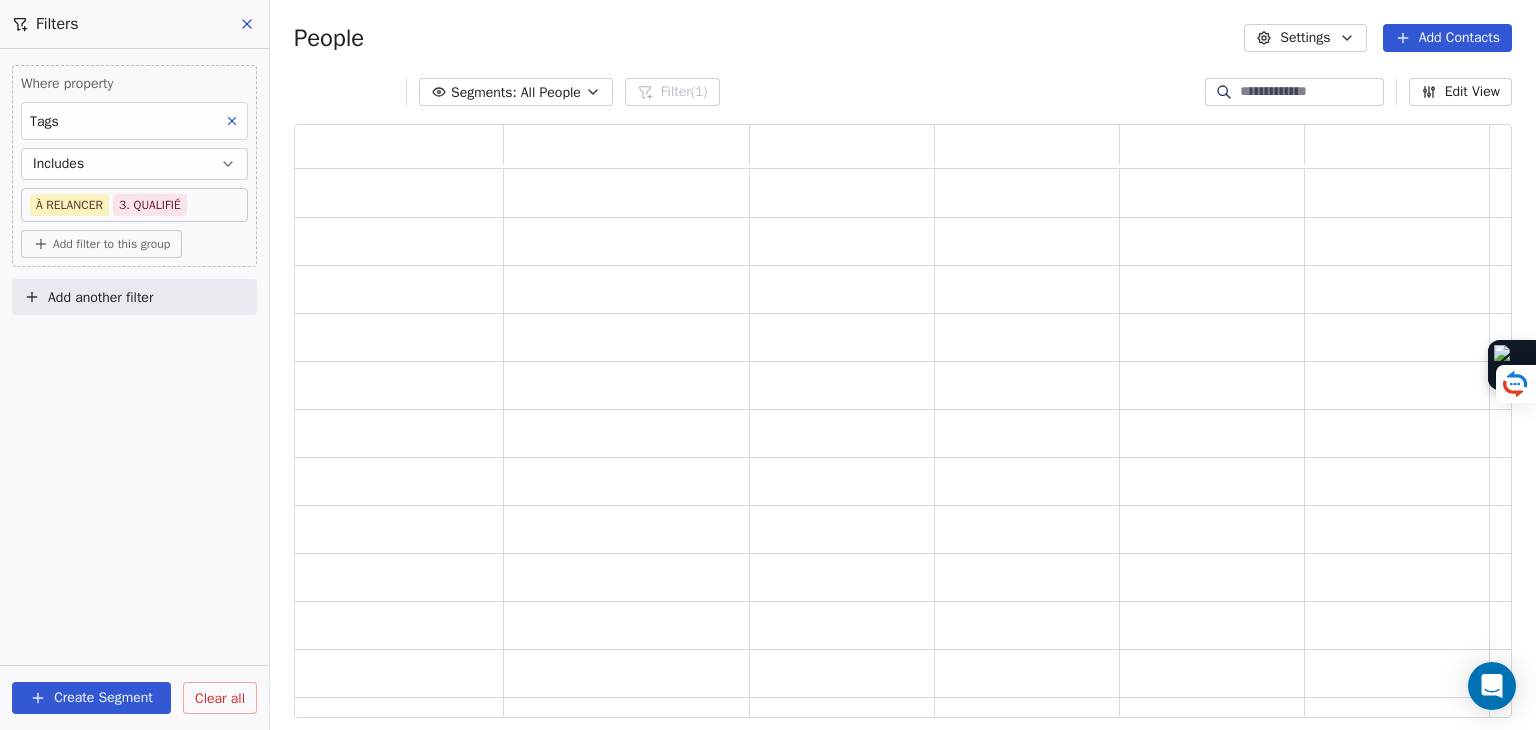 click on "Where property   Tags   Includes À RELANCER 3. QUALIFIÉ Add filter to this group Add another filter  Create Segment Clear all" at bounding box center [134, 389] 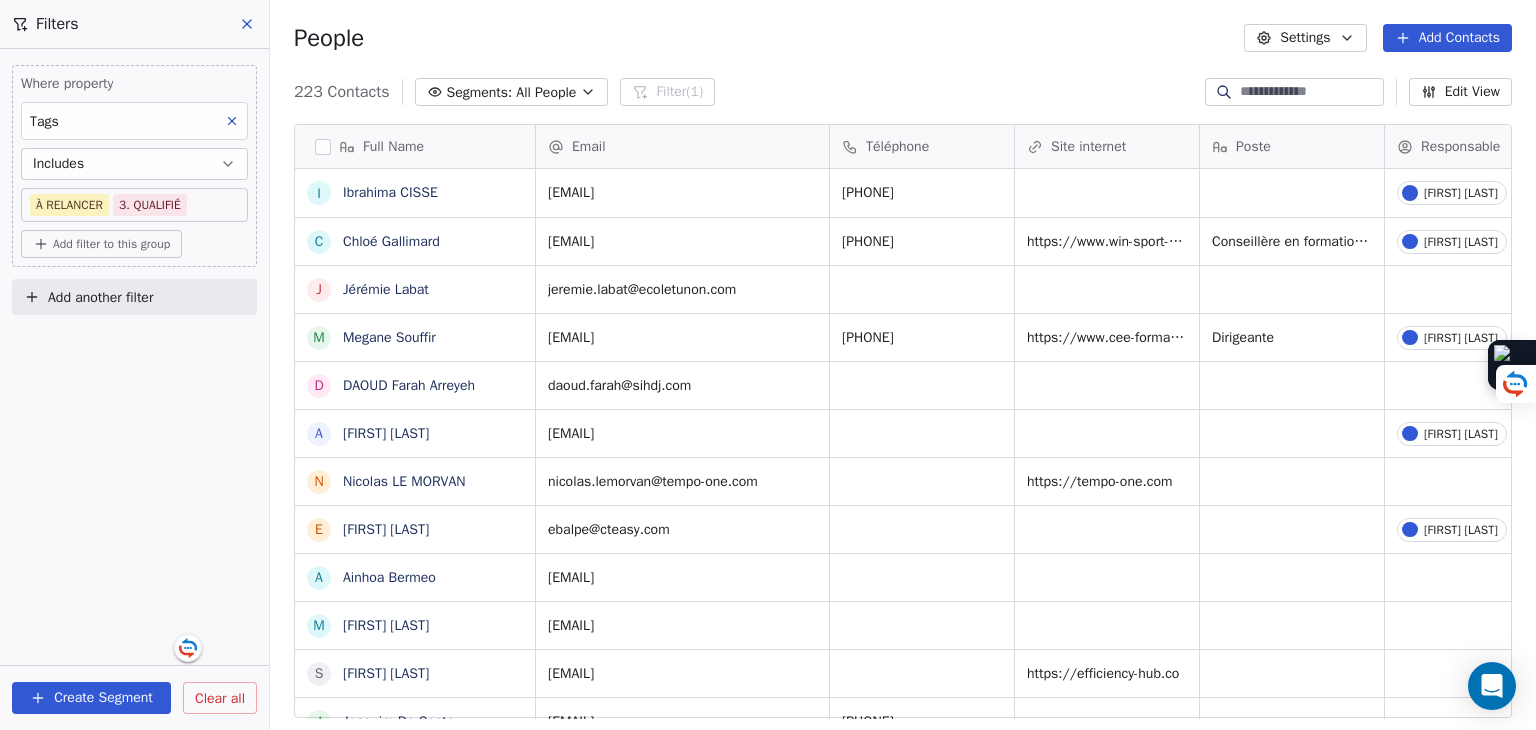 scroll, scrollTop: 16, scrollLeft: 16, axis: both 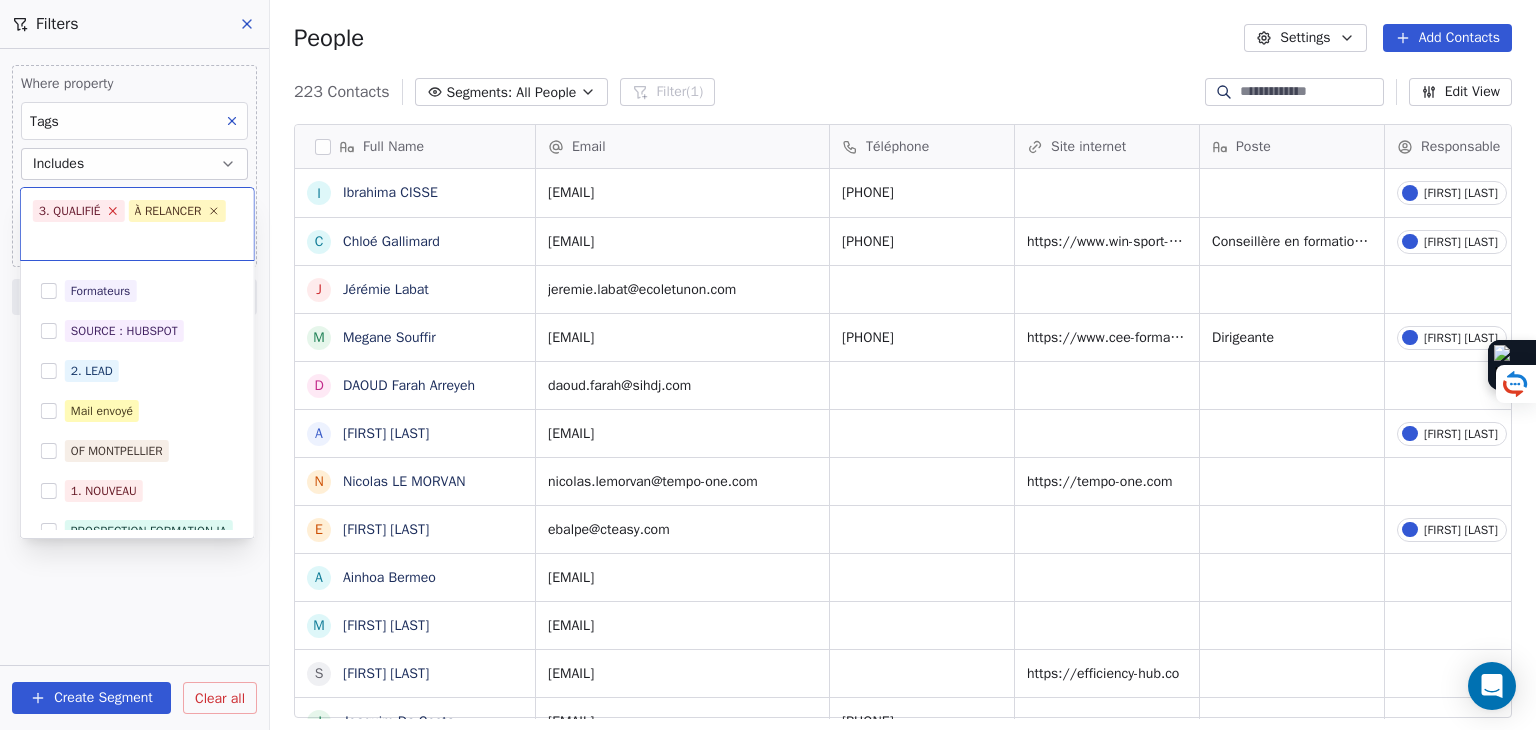 click 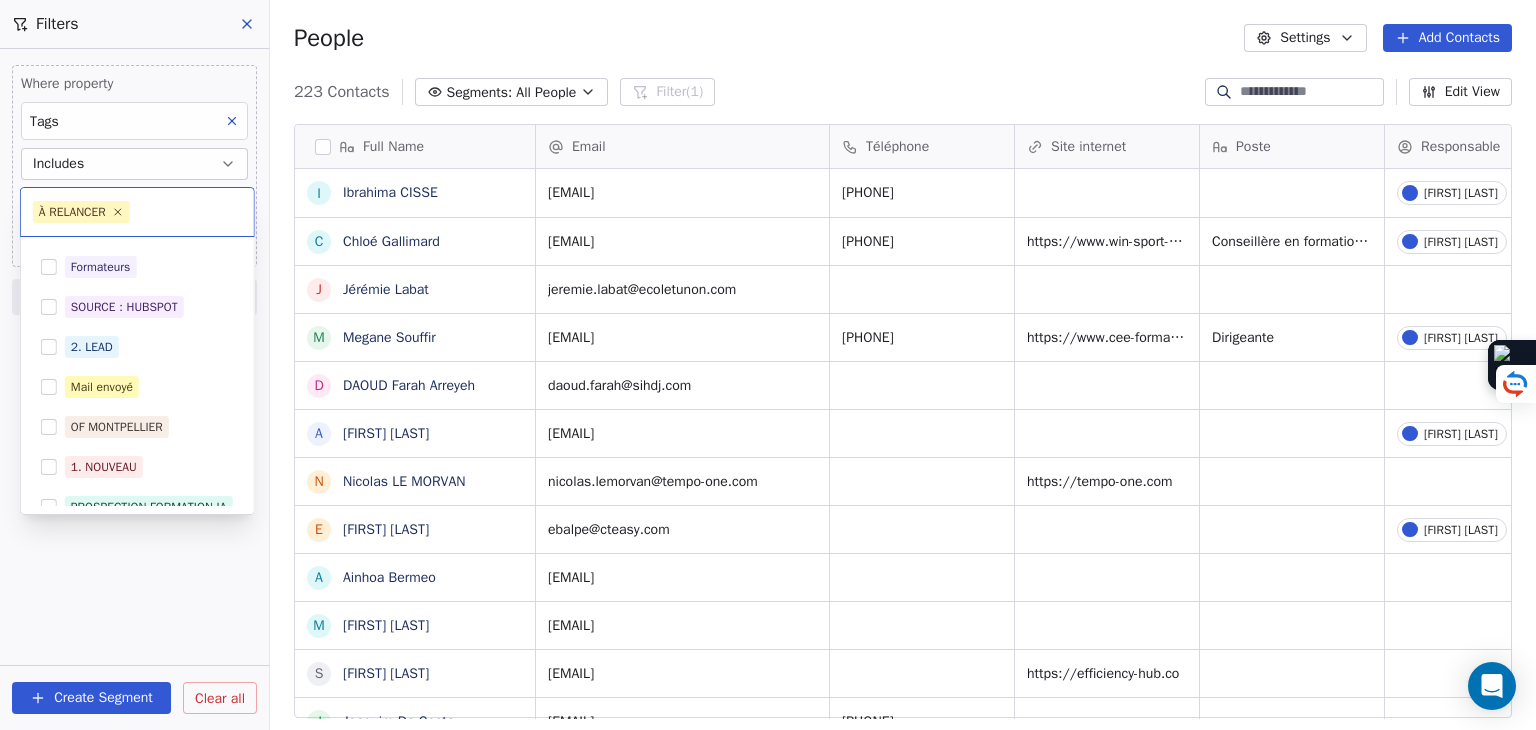 click on "SKILLCO Contacts People Marketing Workflows Campaigns Sales Pipelines Sequences Beta Tools Apps AI Agents Help & Support Filters Where property   Tags   Includes À RELANCER 3. QUALIFIÉ Add filter to this group Add another filter  Create Segment Clear all People Settings  Add Contacts 223 Contacts Segments: All People Filter  (1) Edit View Tag Add to Sequence Full Name I Ibrahima CISSE C Chloé Gallimard J Jérémie Labat M Megane Souffir D DAOUD Farah Arreyeh A Ayoub Khouder N Nicolas LE MORVAN E Emmanuel Balpe A Ainhoa Bermeo m massimo davoli s sébastien tassier J Joaquim Da Costa D Dhruva Dhruva A Abdelali Allouch Z Zaira Simohammed e ecole.assomption@outlook.fr m mariellejerzissi@hotmail.fr s secretariat.clapas@calandreta-dau-clapas.org a administration@ecorh.eu c chantvoixetcorps@gmail.com c contact@imim34.fr c contact@evolutis-rh.com e ef.bordeaux@ef.com A Alex Lebel a alexandre.brun@univ-montp3.fr c contact@adrec-formation.fr m montpellier@abc-formationcontinue.com c contact@valorecia.com A a s c" at bounding box center (768, 365) 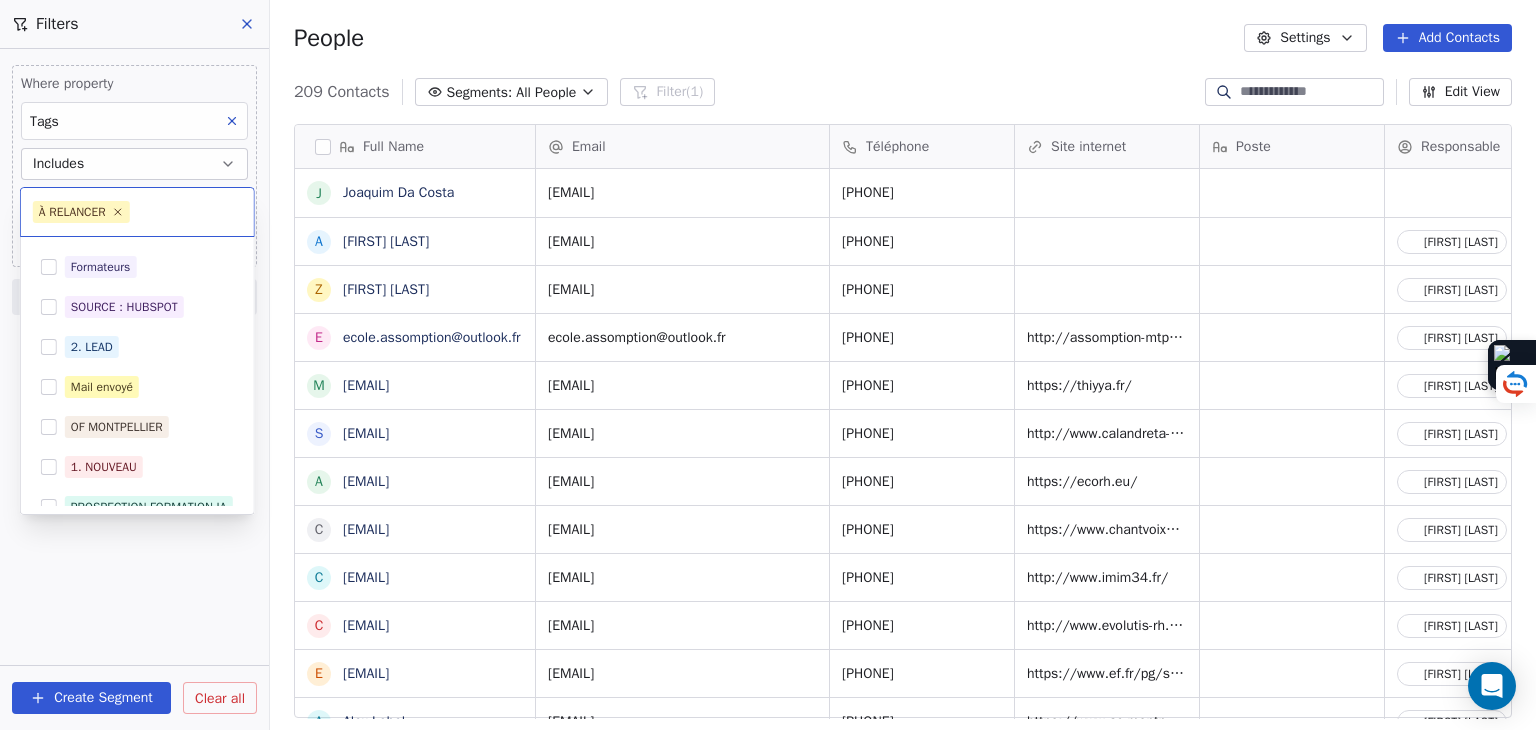 click on "Where property" at bounding box center [134, 84] 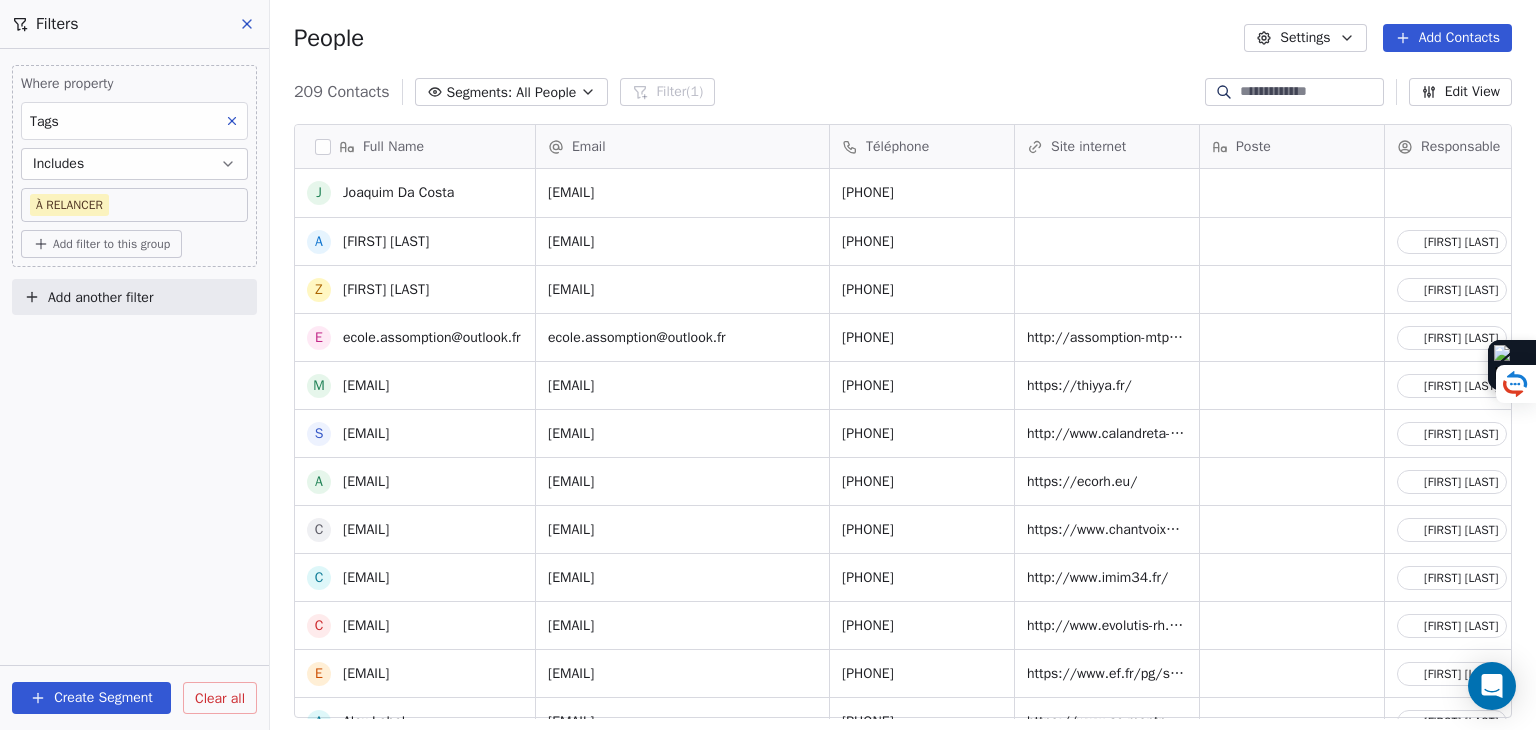 scroll, scrollTop: 302, scrollLeft: 0, axis: vertical 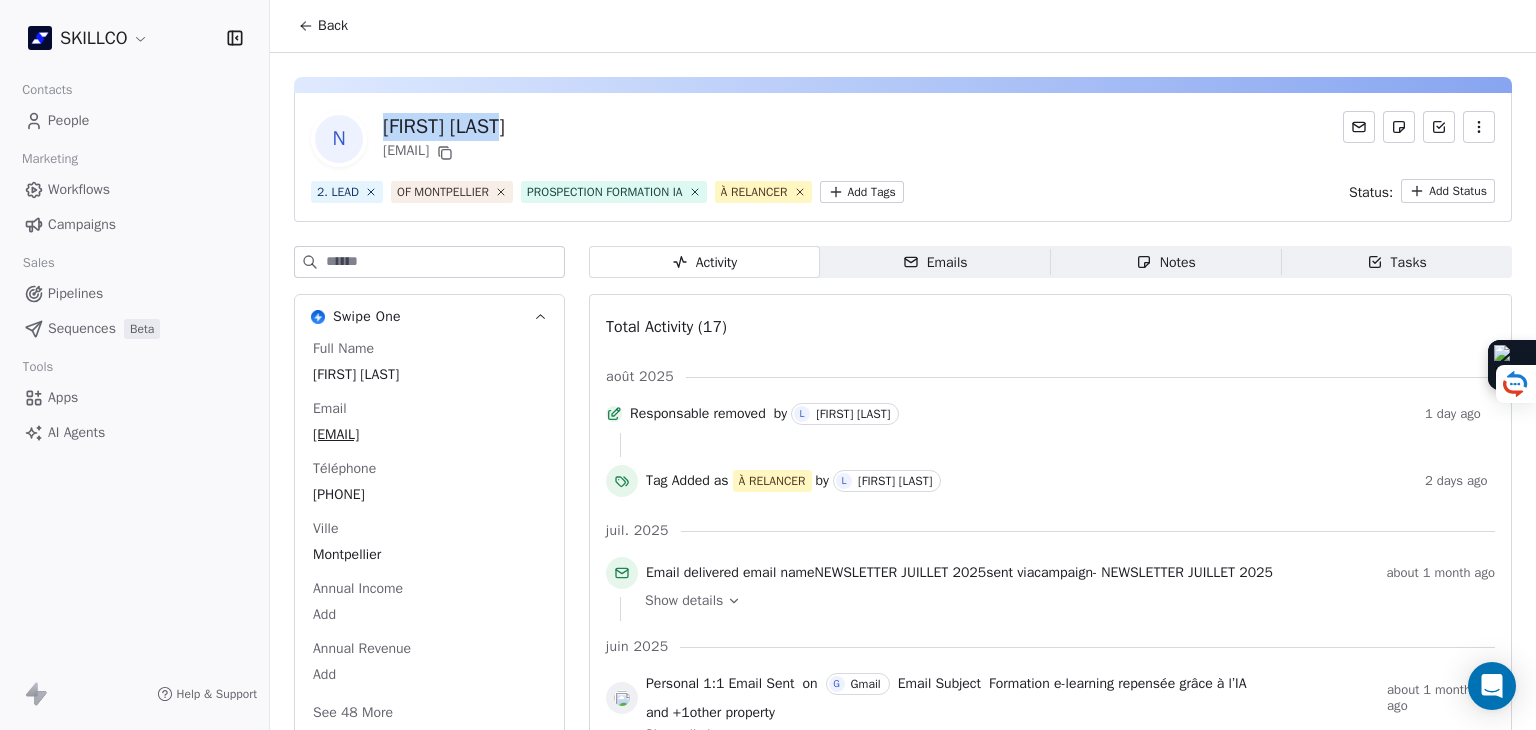 drag, startPoint x: 531, startPoint y: 125, endPoint x: 390, endPoint y: 116, distance: 141.28694 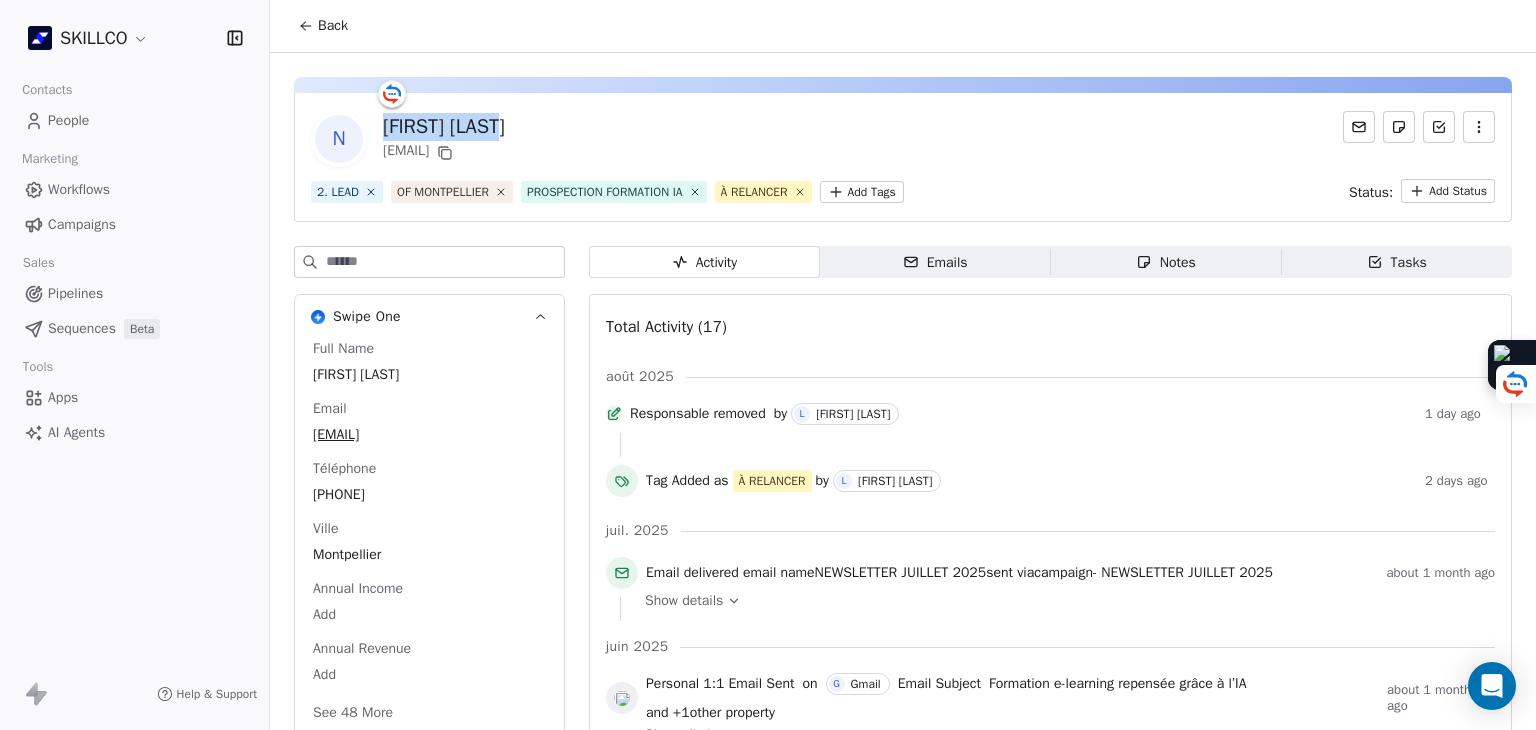 click on "[FIRST] [LAST]" at bounding box center [444, 127] 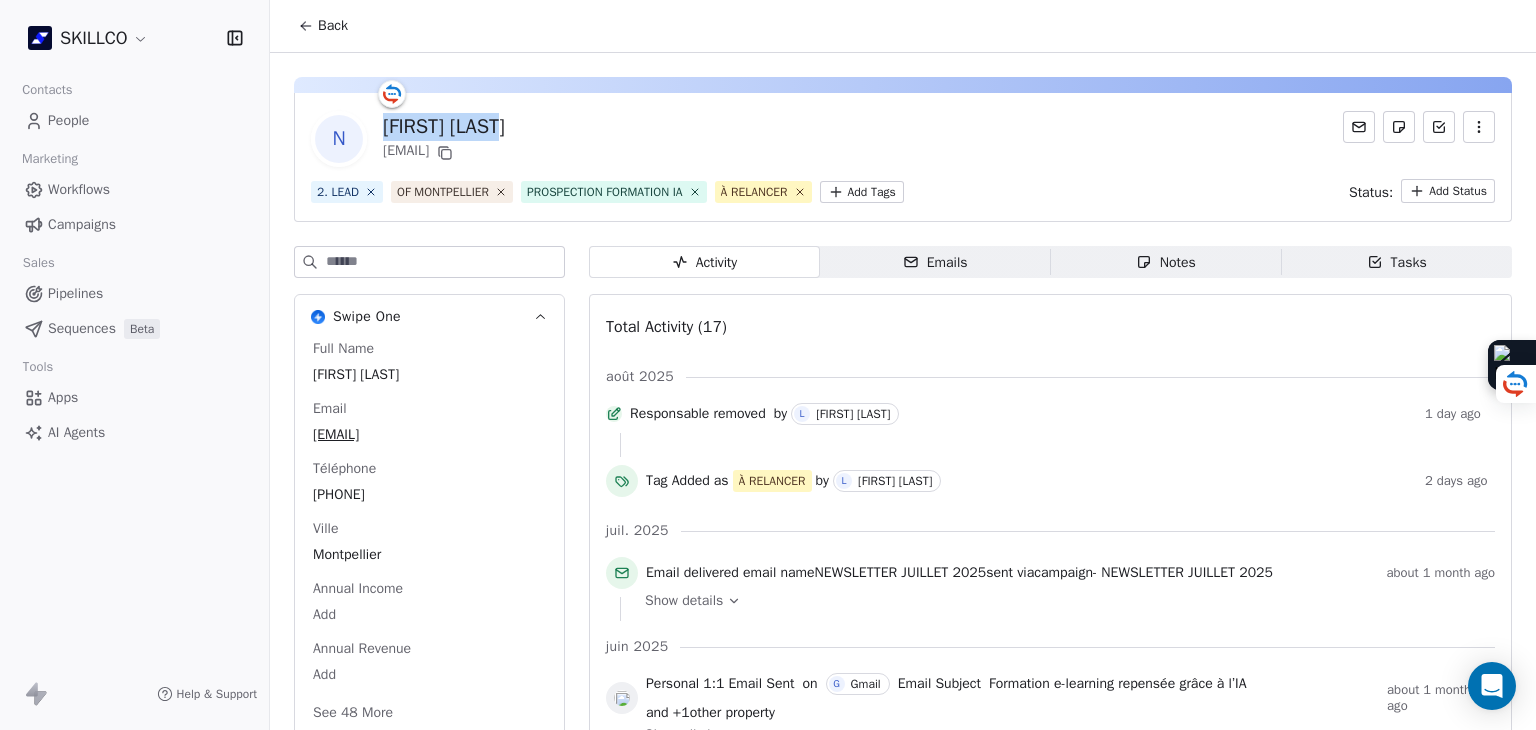 click on "Back" at bounding box center (333, 26) 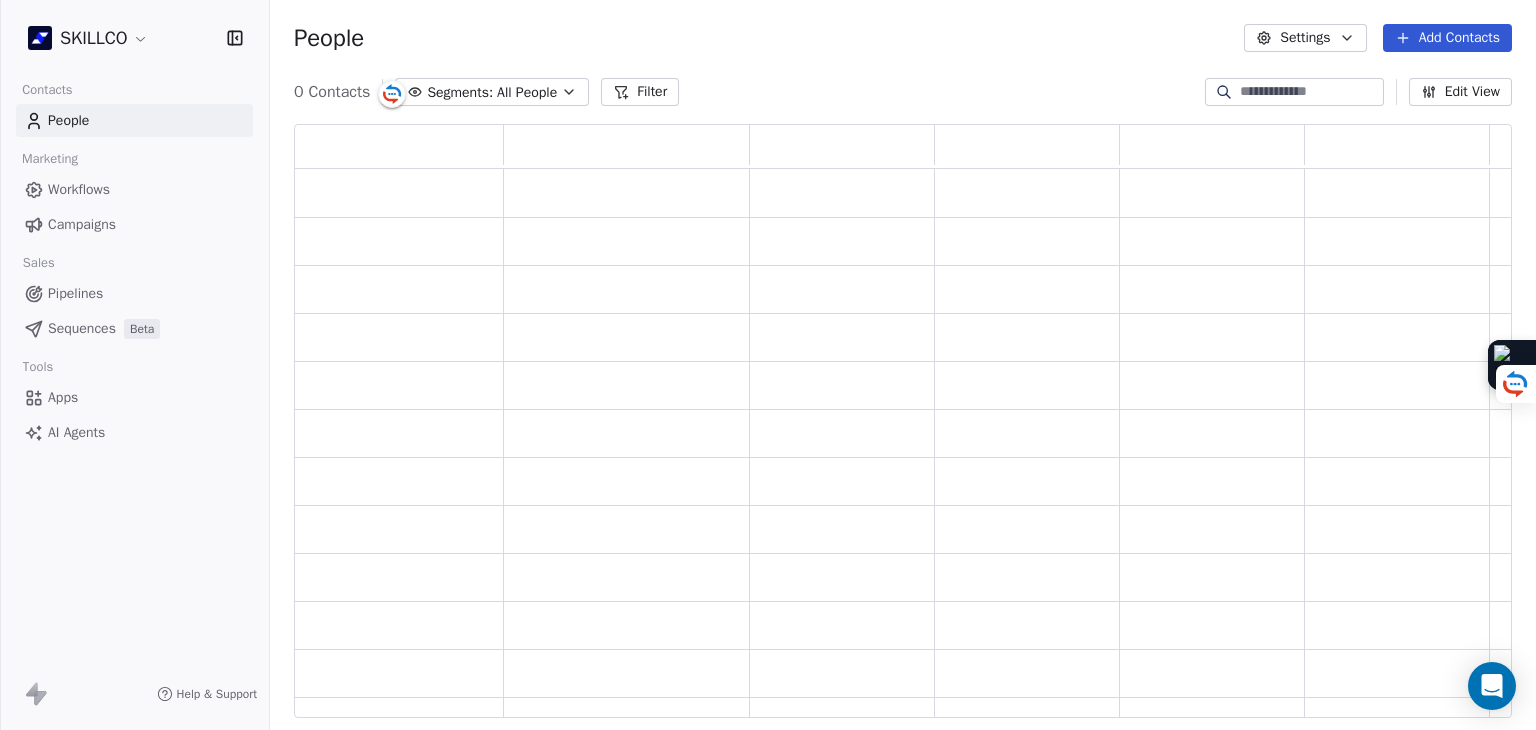 scroll, scrollTop: 16, scrollLeft: 16, axis: both 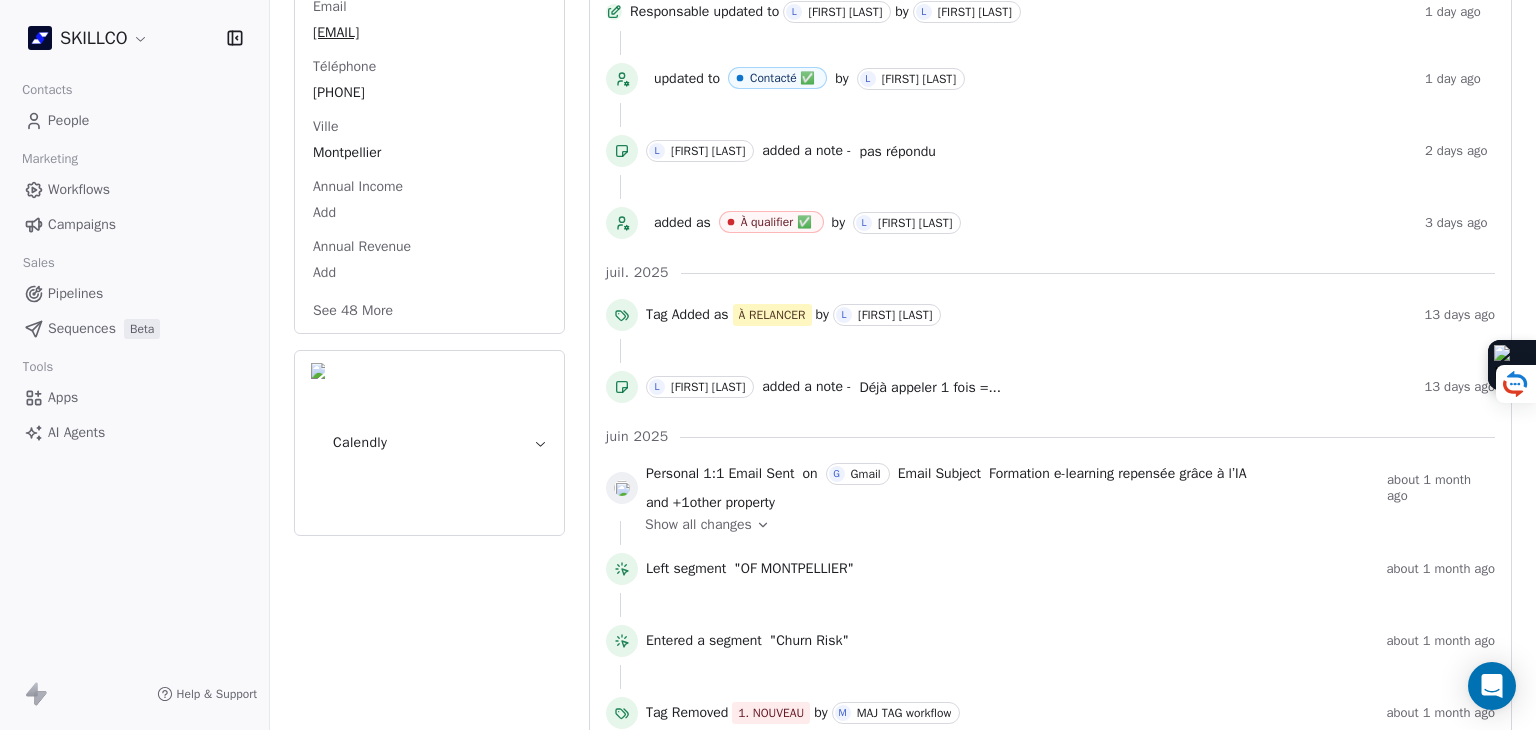click on "See   48   More" at bounding box center [353, 311] 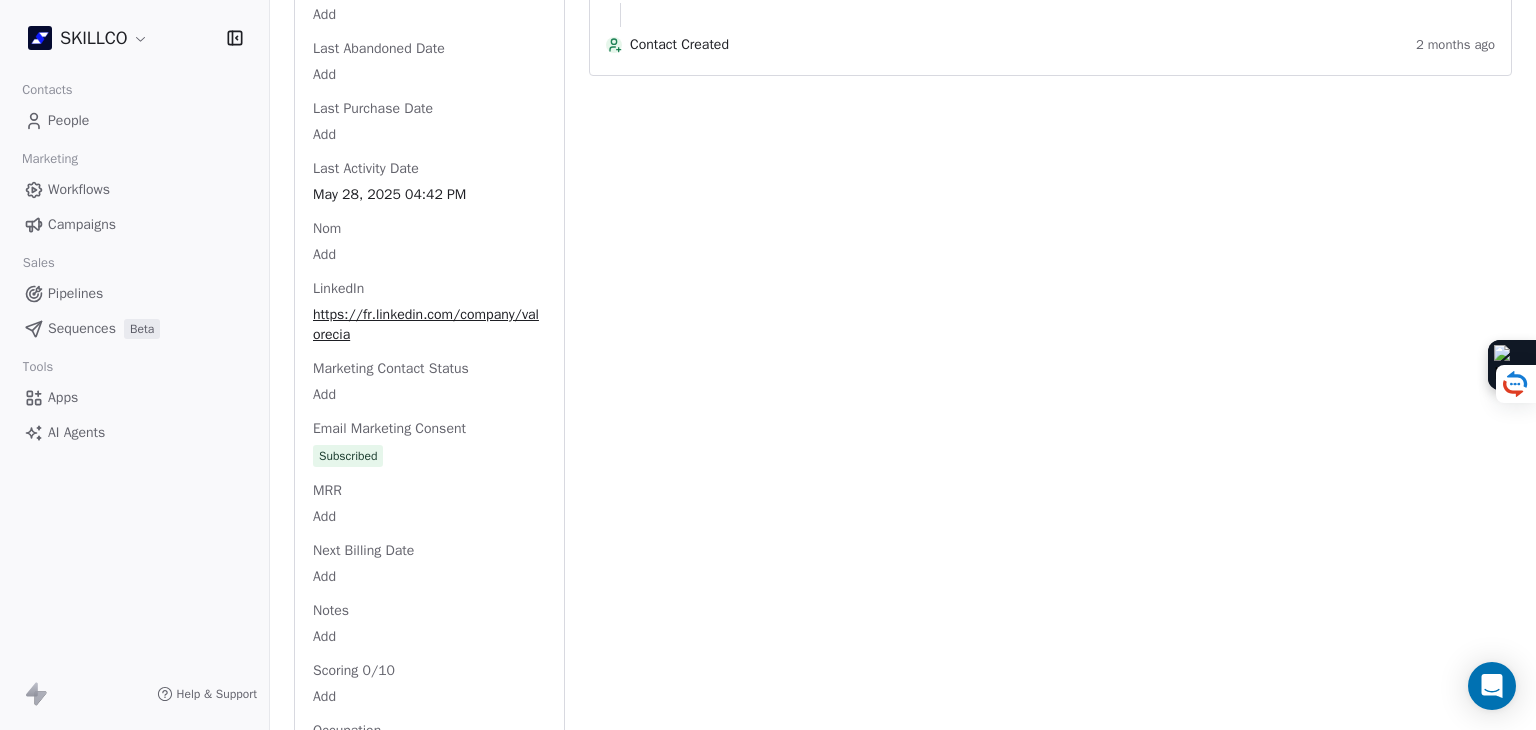 scroll, scrollTop: 1900, scrollLeft: 0, axis: vertical 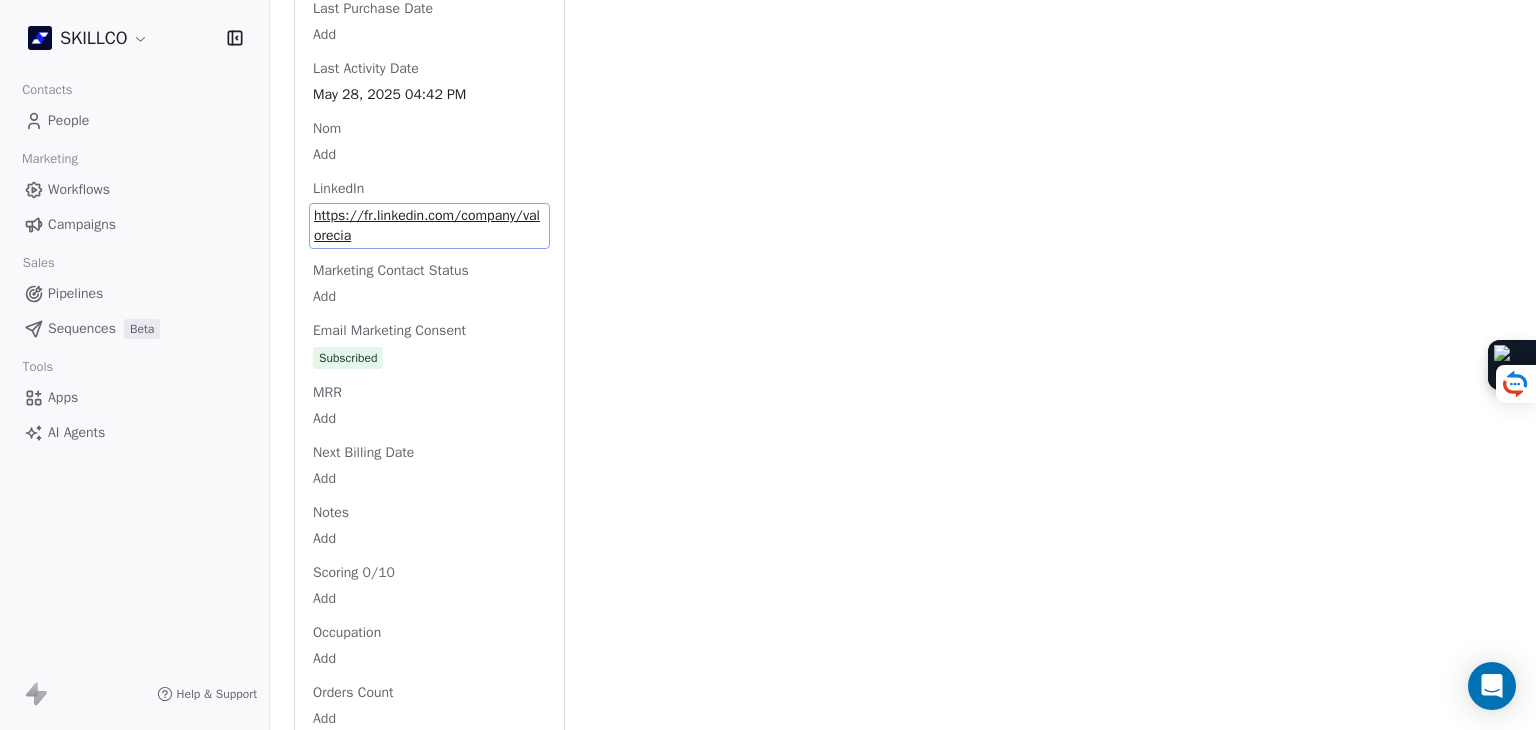 click on "Full Name Add Email contact@valorecia.com Téléphone 33467040539 Ville Montpellier Annual Income Add Annual Revenue Add Average Order Value Add Besoin Add Birthday Add Browser Add Contact Source Add Pays Add Created Date May 28, 2025 03:36 PM Customer Lifetime Value Add Department Add Derniere page consulte Add Device Add Email Verification Status Valid Entreprise Valorecia Facebook https://www.facebook.com/valorecia First Purchase Date Add Prénom Add Gender Add Poste Add Langue Add Last Abandoned Date Add Last Purchase Date Add Last Activity Date May 28, 2025 04:42 PM Nom Add LinkedIn https://fr.linkedin.com/company/valorecia Marketing Contact Status Add Email Marketing Consent Subscribed MRR Add Next Billing Date Add Notes Add Scoring 0/10 Add Occupation Add Orders Count Add Responsable L Lory Bellardant Scoring  Add Source Lead Add Status Personnalisés Add Subscription Activated Date Add Subscription Cancelled Date Add Subscription Created Date Add Team Size Add Besoin client Add Timezone Add Add Add" at bounding box center [429, 65] 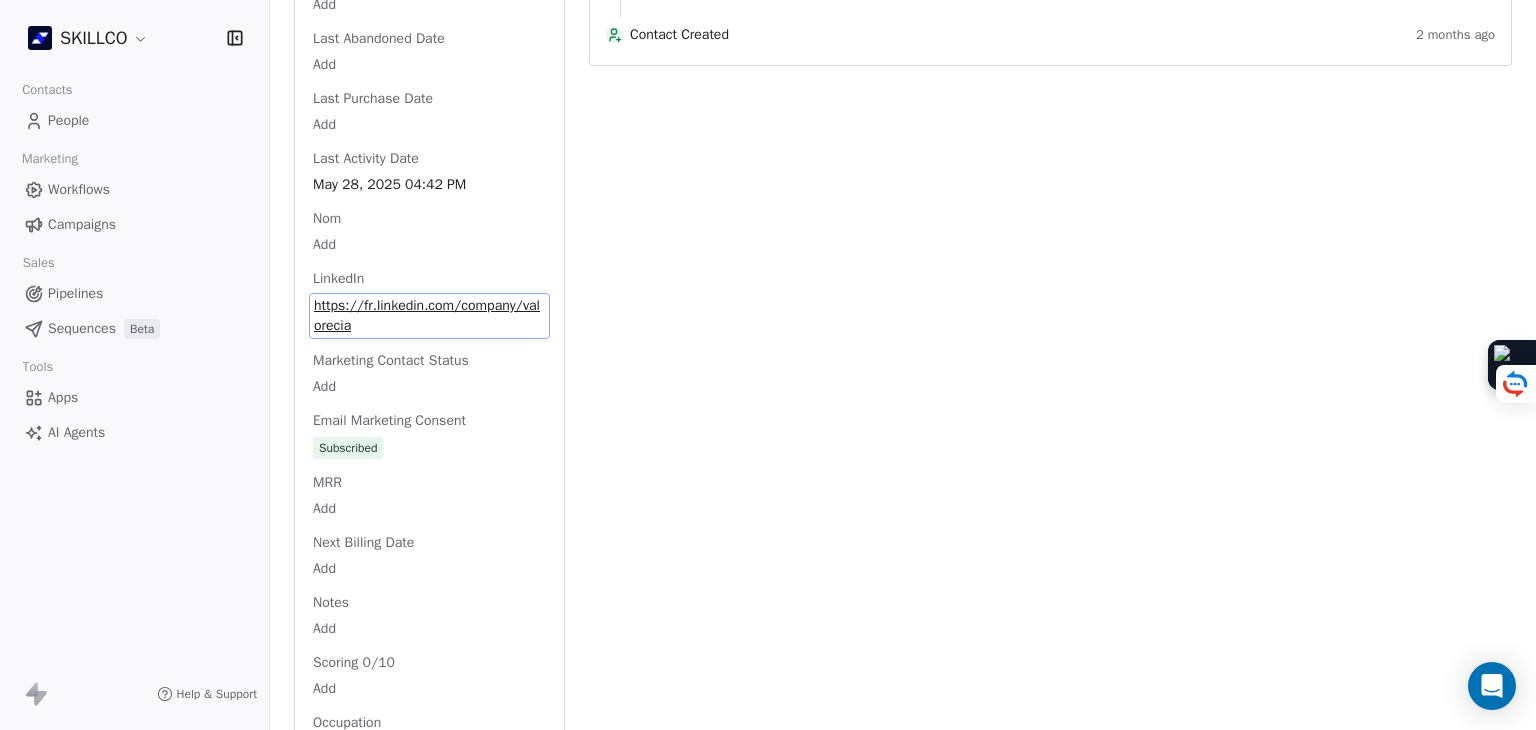 click on "https://fr.linkedin.com/company/valorecia" at bounding box center [429, 316] 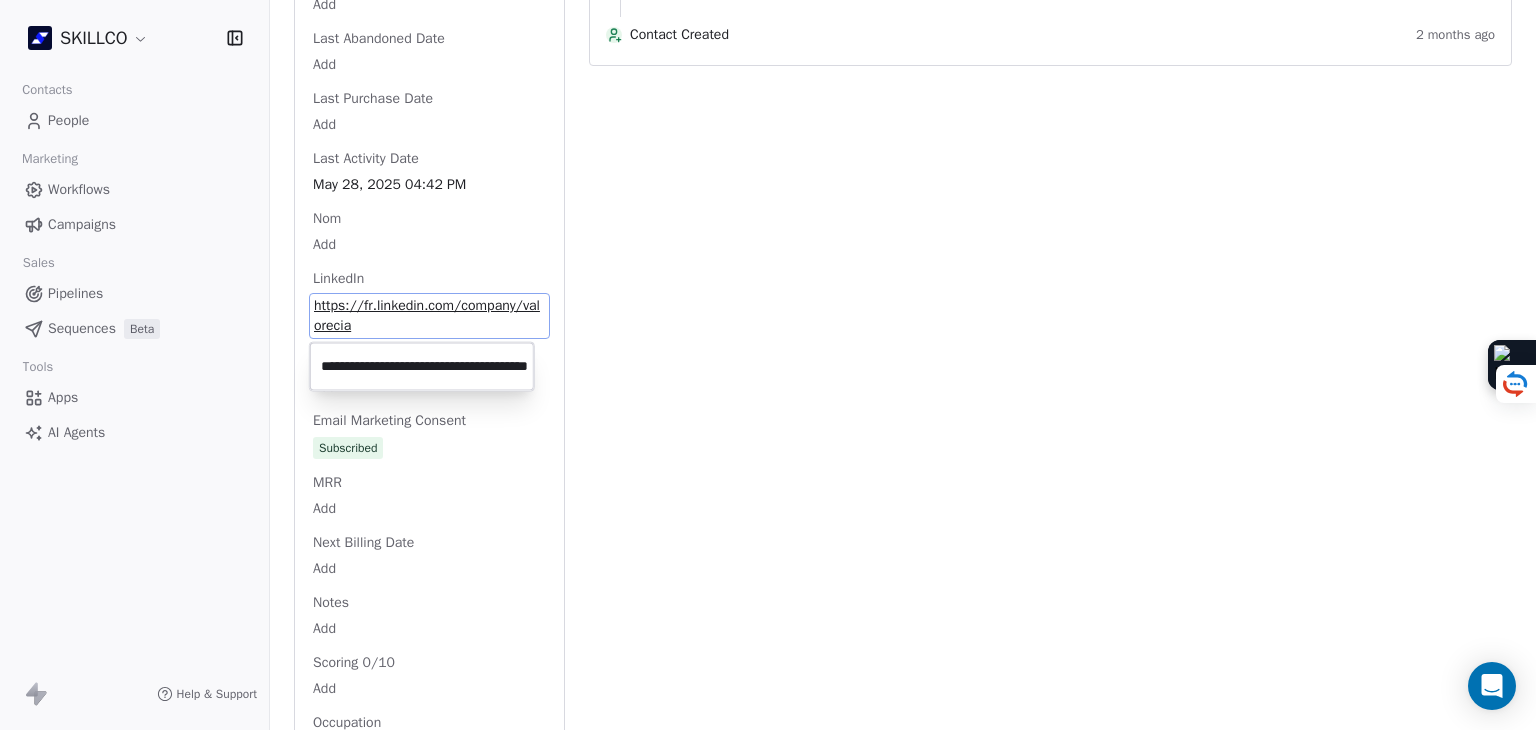 click on "**********" at bounding box center [422, 367] 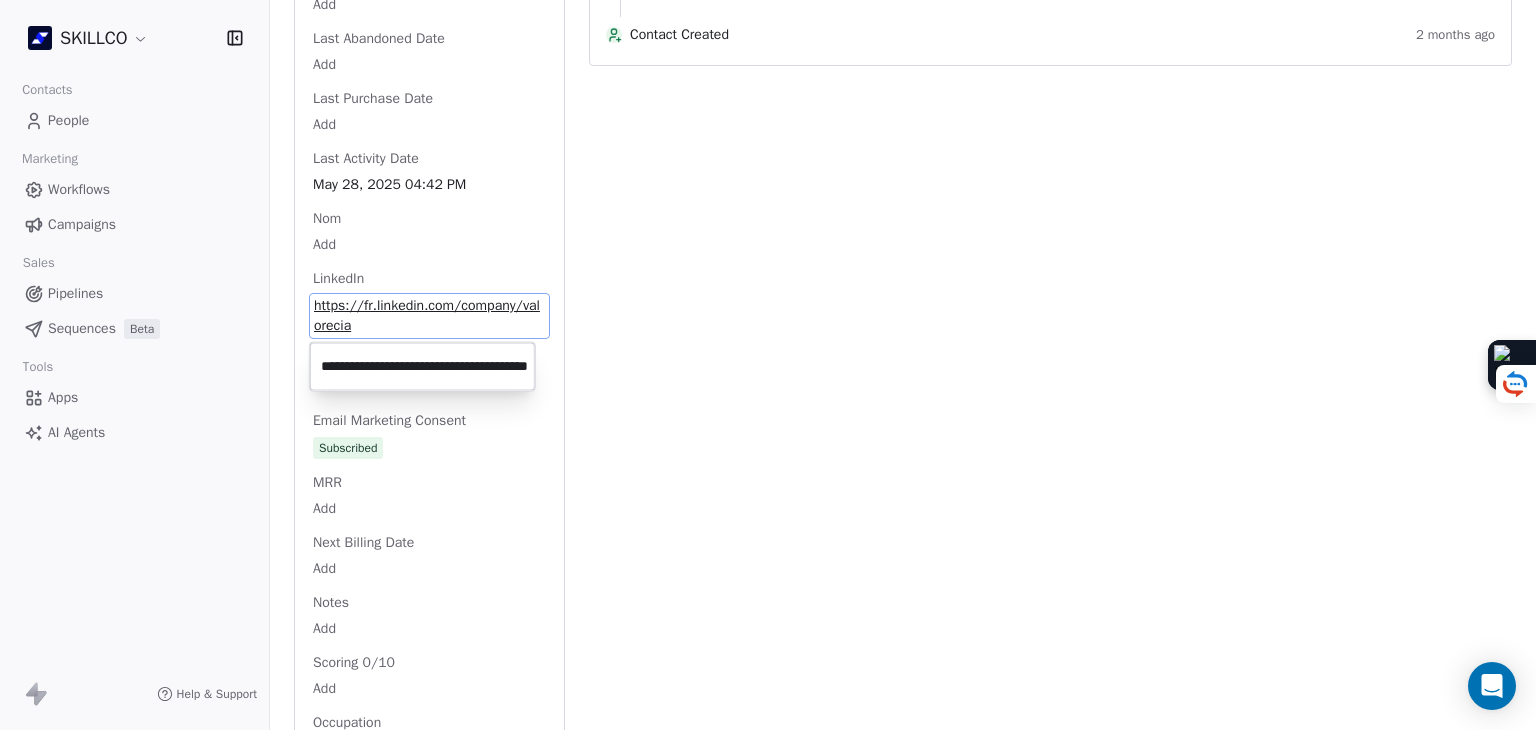 scroll, scrollTop: 0, scrollLeft: 0, axis: both 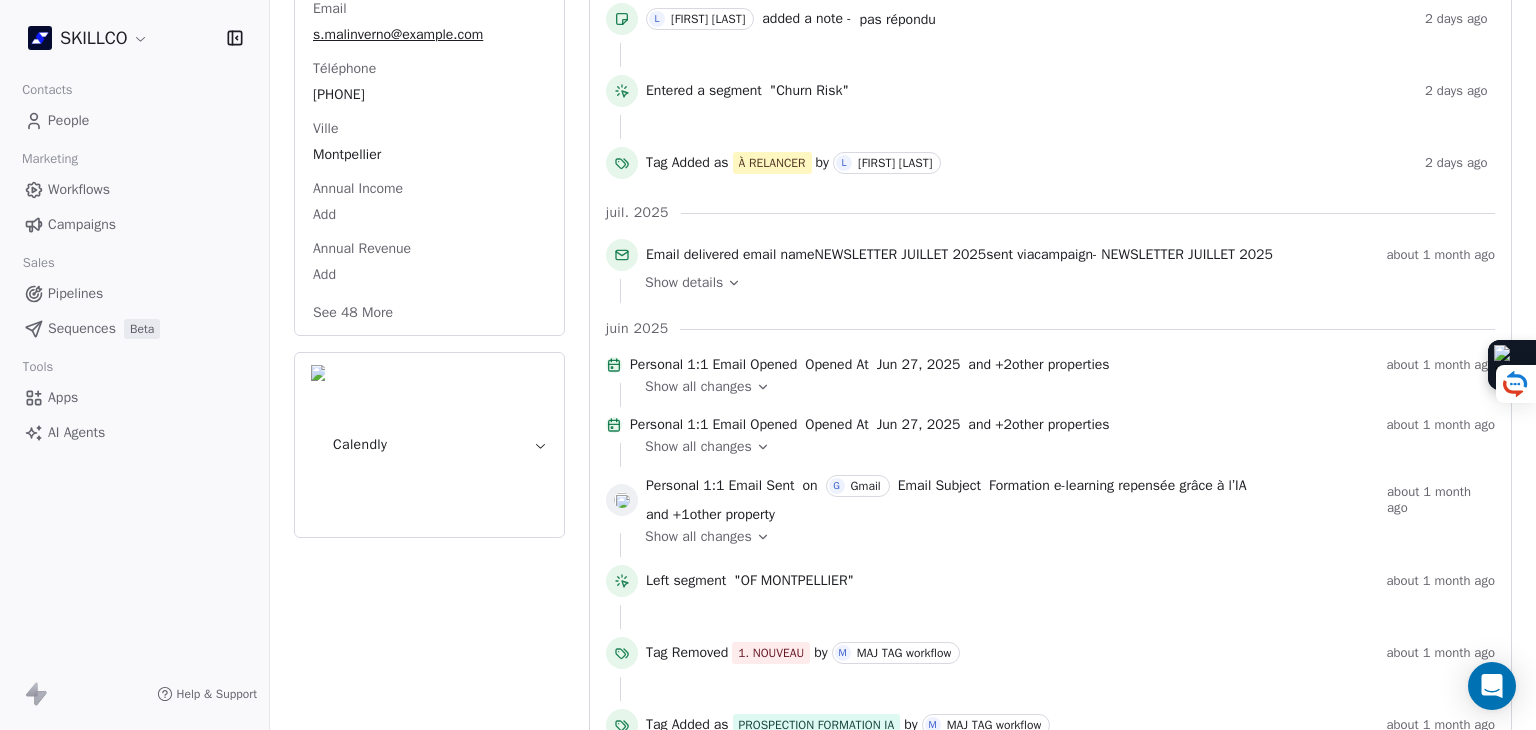 click on "See   48   More" at bounding box center (353, 313) 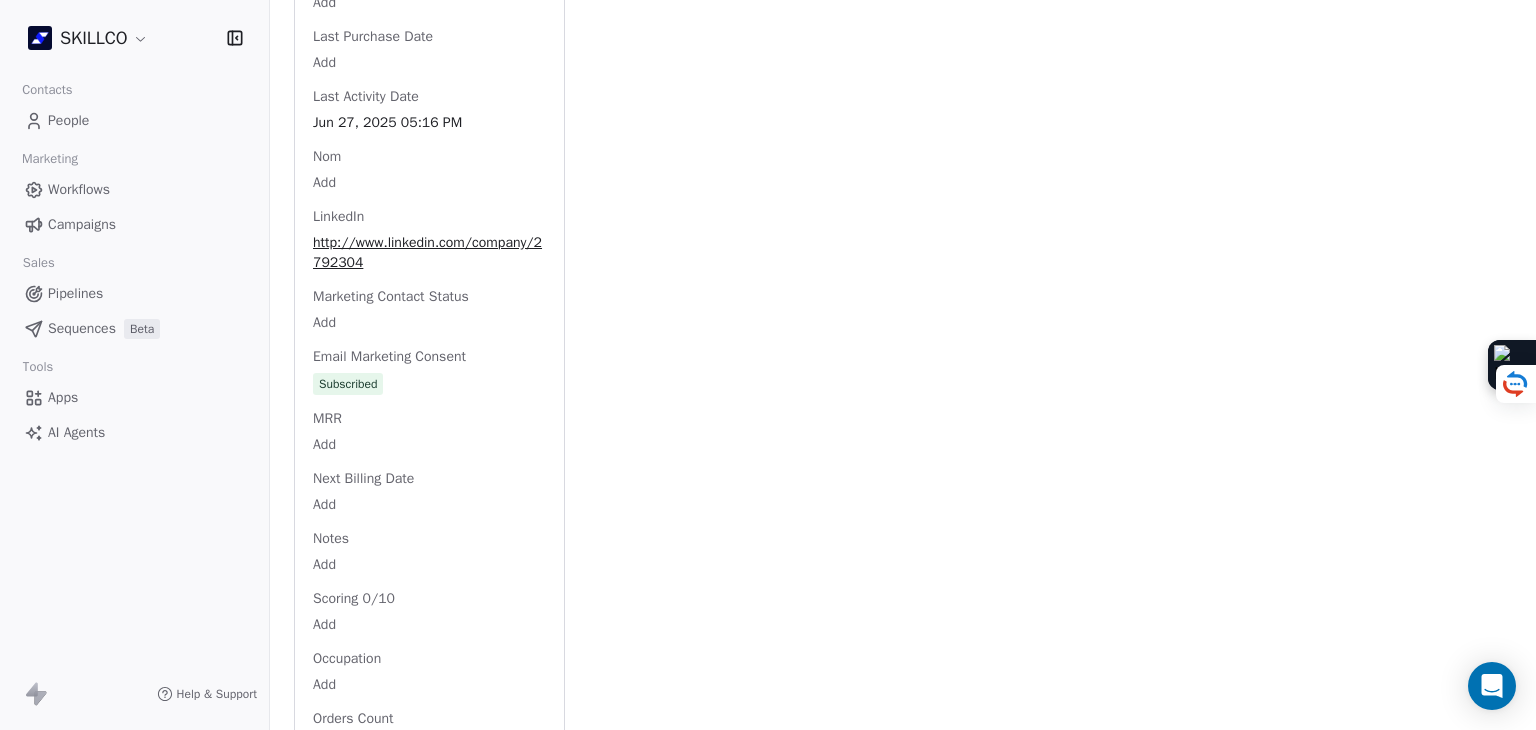 scroll, scrollTop: 1900, scrollLeft: 0, axis: vertical 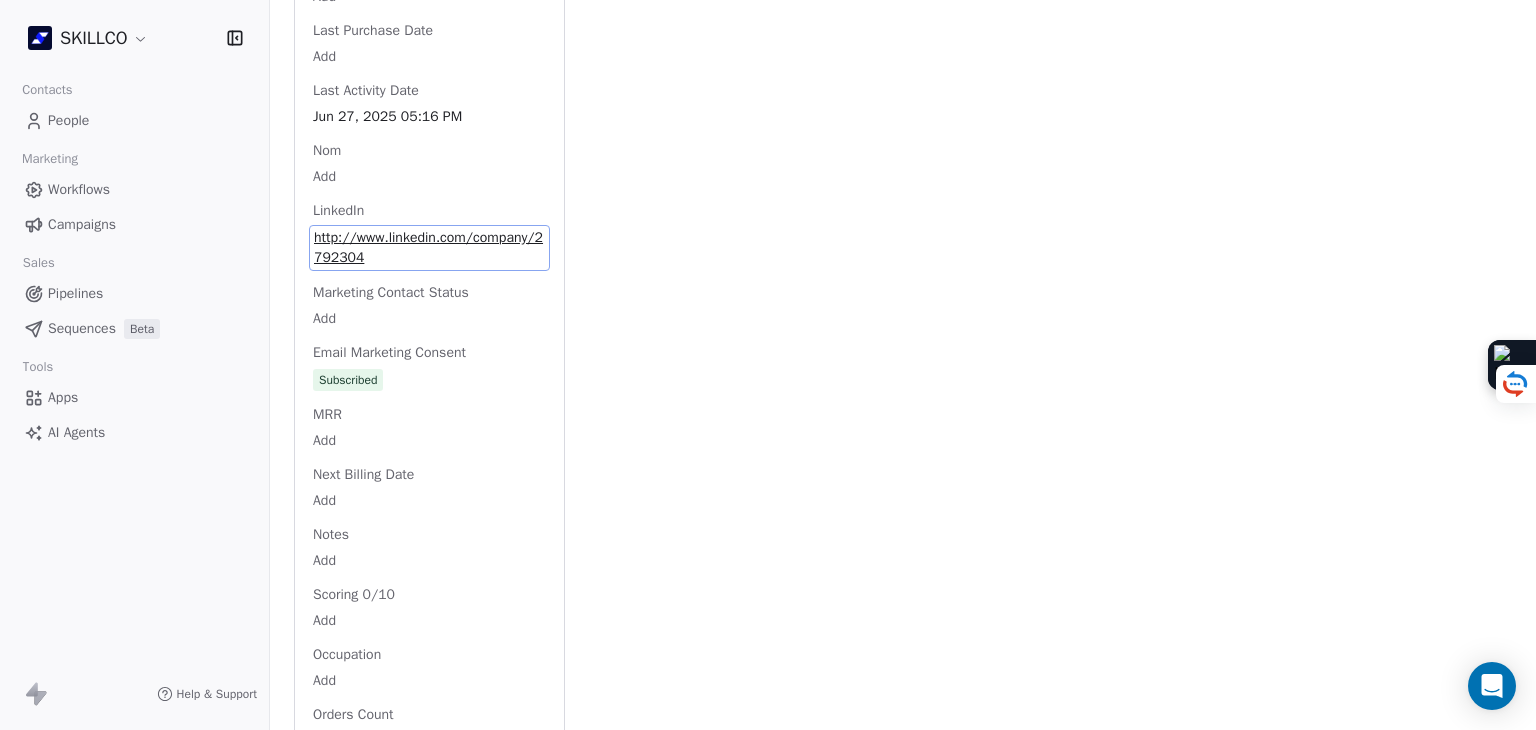 click on "Full Name Add Email s.malinverno@example.com Téléphone [PHONE] Ville [CITY] Annual Income Add Annual Revenue Add Average Order Value Add Besoin Add Birthday Add Browser Add Contact Source Add Pays Add Created Date May 28, 2025 03:36 PM Customer Lifetime Value Add Department Add Derniere page consulte Add Device Add Email Verification Status Valid Entreprise École de commerce [CITY] - ESG Facebook https://www.facebook.com/esgbordeaux/ First Purchase Date Add Prénom Add Gender Add Poste Add Langue Add Last Abandoned Date Add Last Purchase Date Add Last Activity Date Jun 27, 2025 05:16 PM Nom Add LinkedIn http://www.linkedin.com/company/2792304 Marketing Contact Status Add Email Marketing Consent Subscribed MRR Add Next Billing Date Add Notes Add Scoring 0/10 Add Occupation Add Orders Count Add Responsable Add Scoring Add Source Lead Add Status Personnalisés Add Subscription Activated Date Add Subscription Cancelled Date Add Subscription Created Date Add Team Size Add Besoin client Add Timezone" at bounding box center (429, 86) 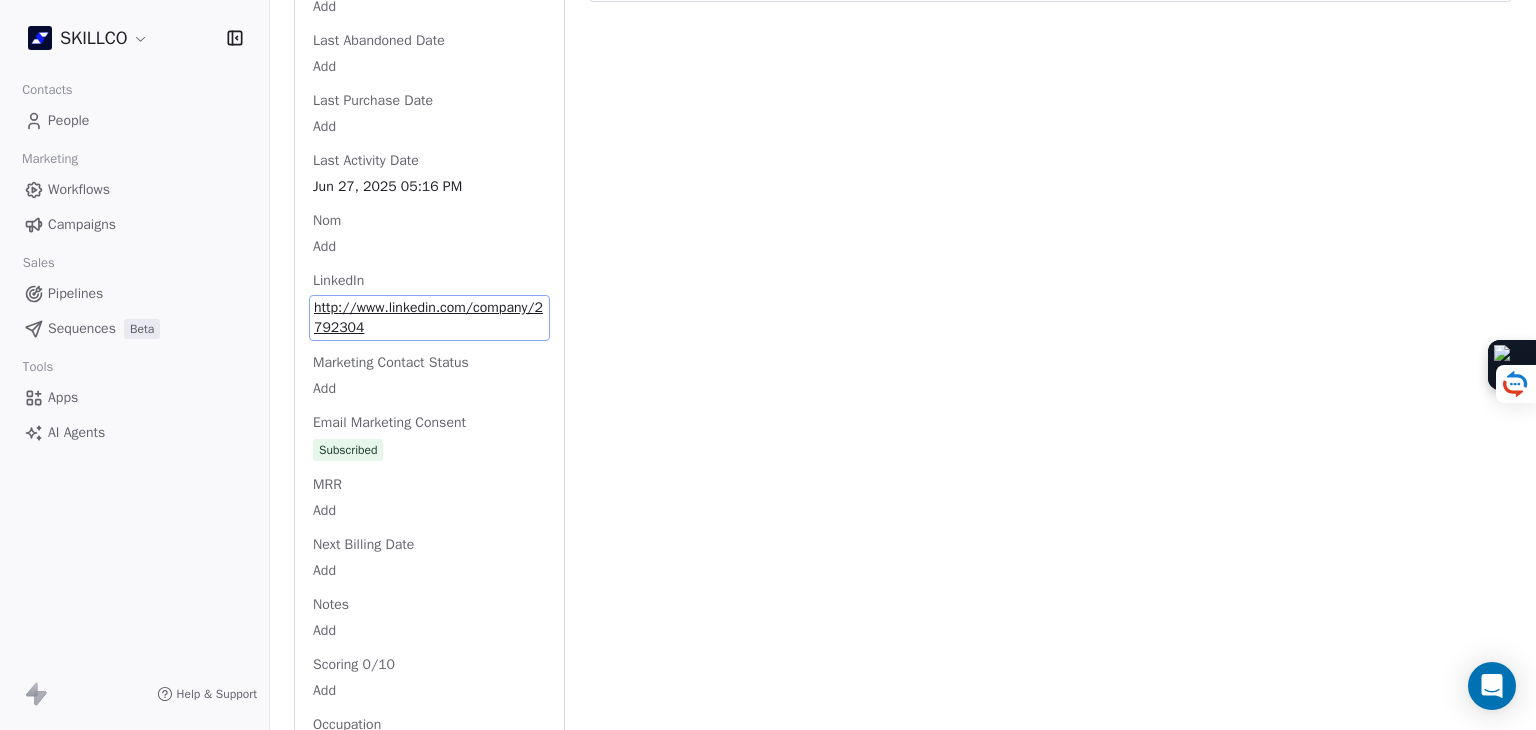 click on "Nom Add" at bounding box center [429, 235] 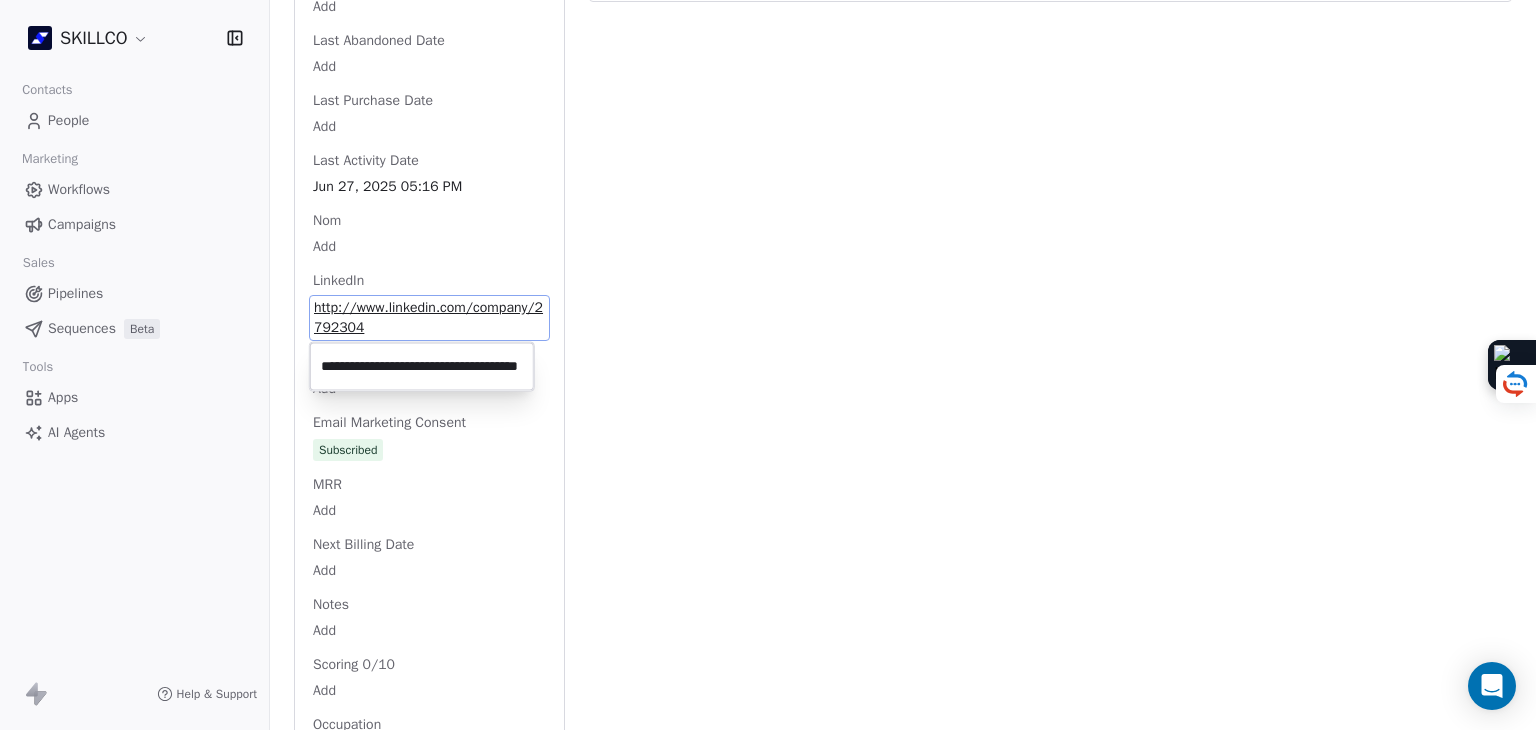 scroll, scrollTop: 0, scrollLeft: 70, axis: horizontal 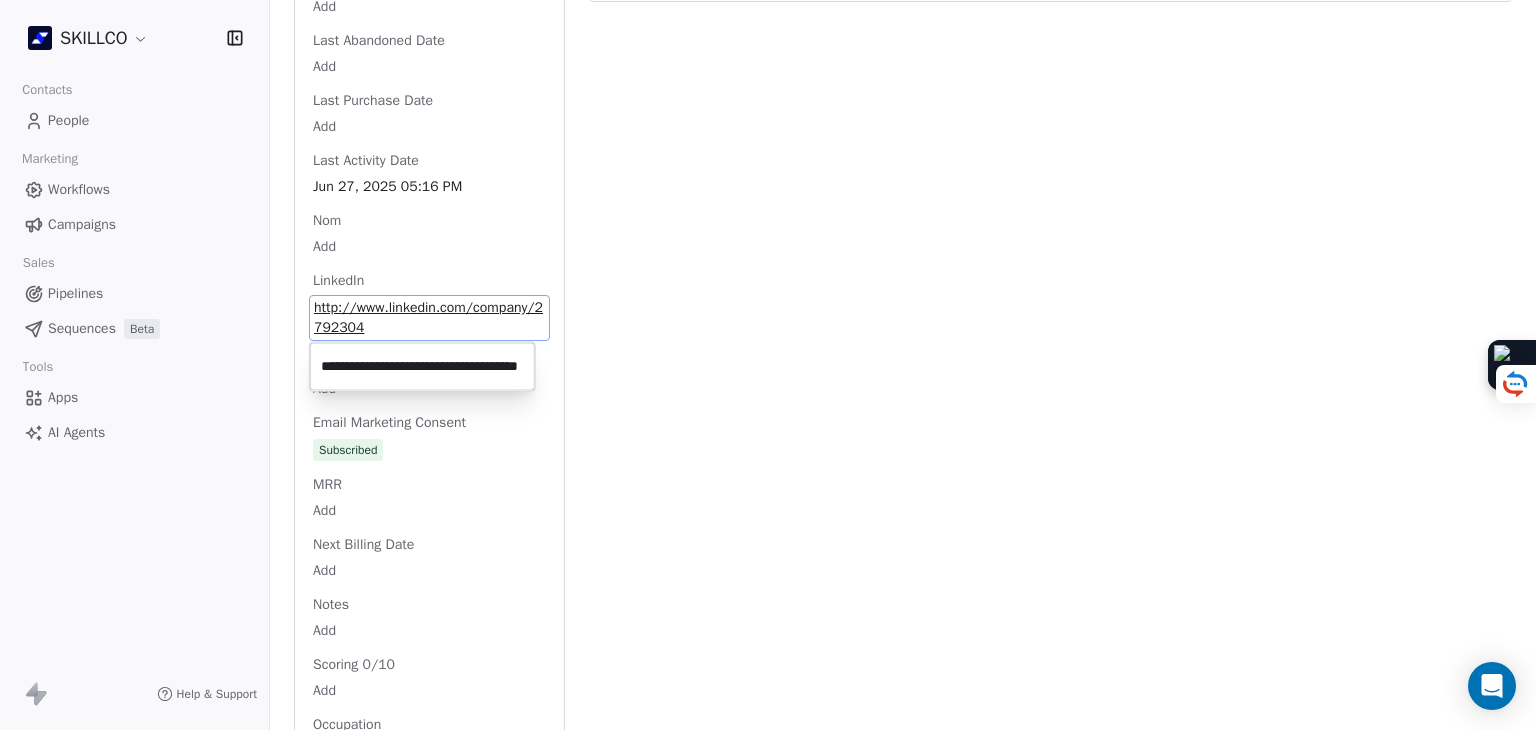 click on "**********" at bounding box center [422, 367] 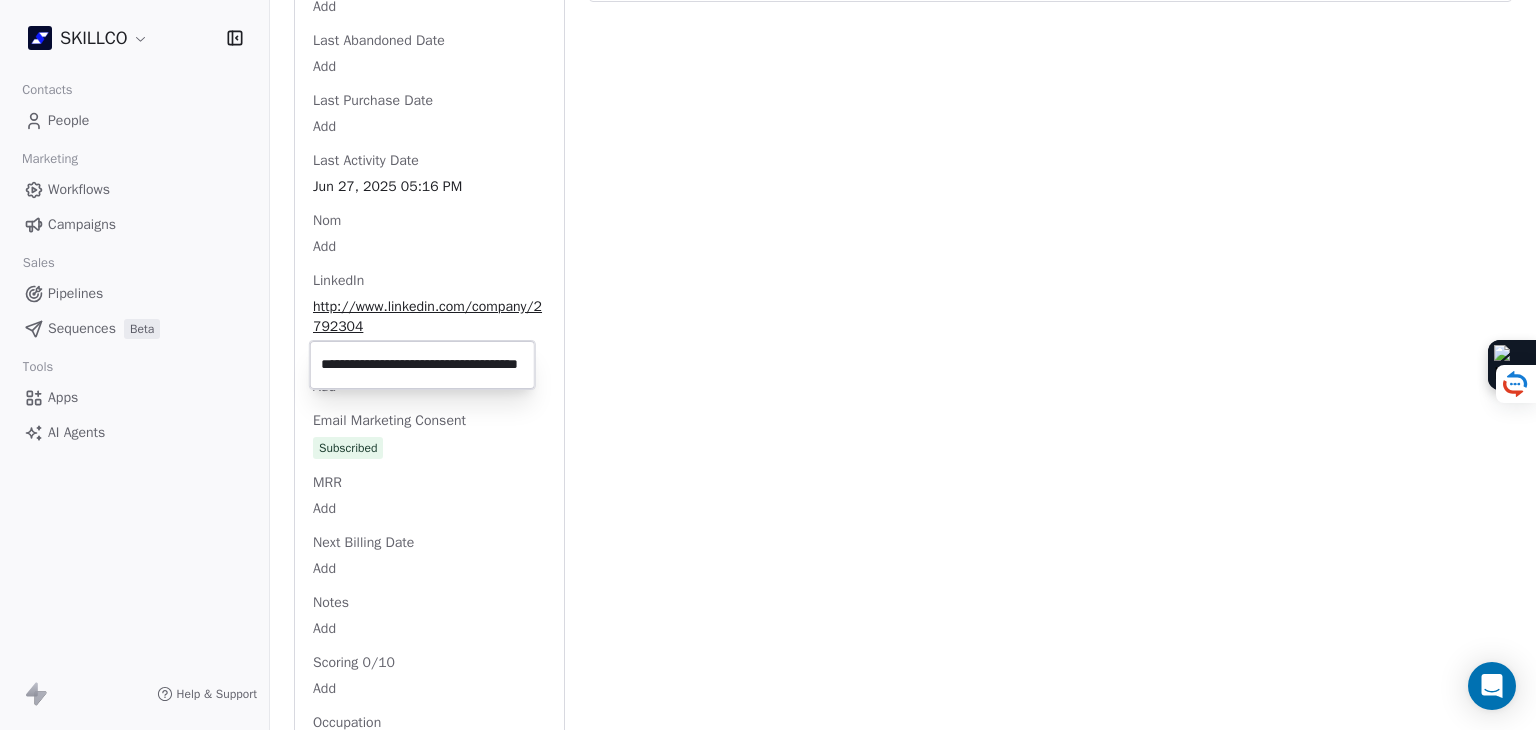 click on "SKILLCO Contacts People Marketing Workflows Campaigns Sales Pipelines Sequences Beta Tools Apps AI Agents Help & Support Back s.malinverno@example.com 2. LEAD OF MONTPELLIER PROSPECTION FORMATION IA À RELANCER Add Tags Status: Add Status Swipe One Full Name Add Email s.malinverno@example.com Téléphone [PHONE] Ville [CITY] Annual Income Add Annual Revenue Add Average Order Value Add Besoin Add Birthday Add Browser Add Contact Source Add Pays Add Created Date May 28, 2025 03:36 PM Customer Lifetime Value Add Department Add Derniere page consulte Add Device Add Email Verification Status Valid Entreprise École de commerce [CITY] - ESG Facebook https://www.facebook.com/esgbordeaux/ First Purchase Date Add Prénom Add Gender Add Poste Add Langue Add Last Abandoned Date Add Last Purchase Date Add Last Activity Date Jun 27, 2025 05:16 PM Nom Add LinkedIn http://www.linkedin.com/company/2792304 Marketing Contact Status Add Email Marketing Consent Subscribed MRR Add Next Billing Date Add Notes Add" at bounding box center (768, 365) 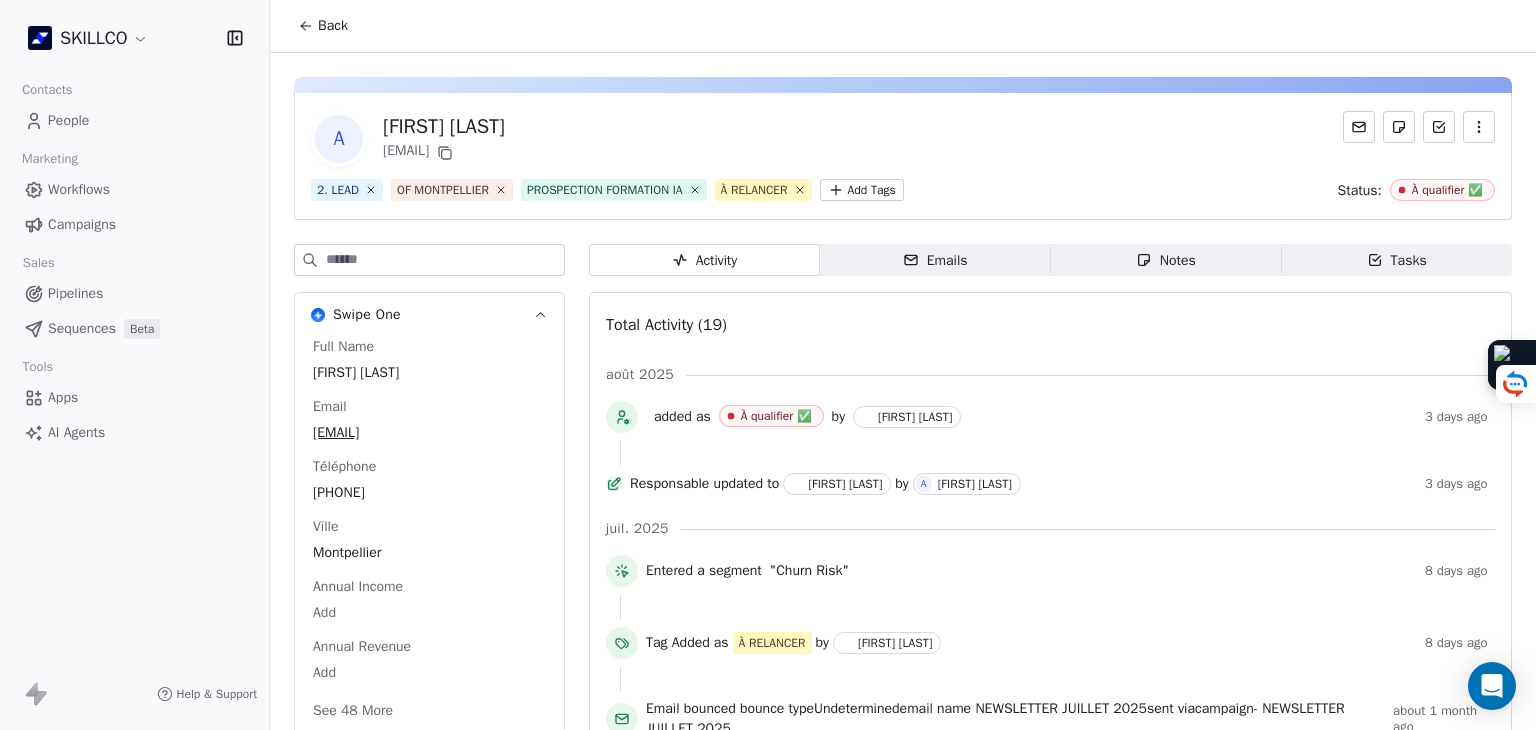scroll, scrollTop: 0, scrollLeft: 0, axis: both 